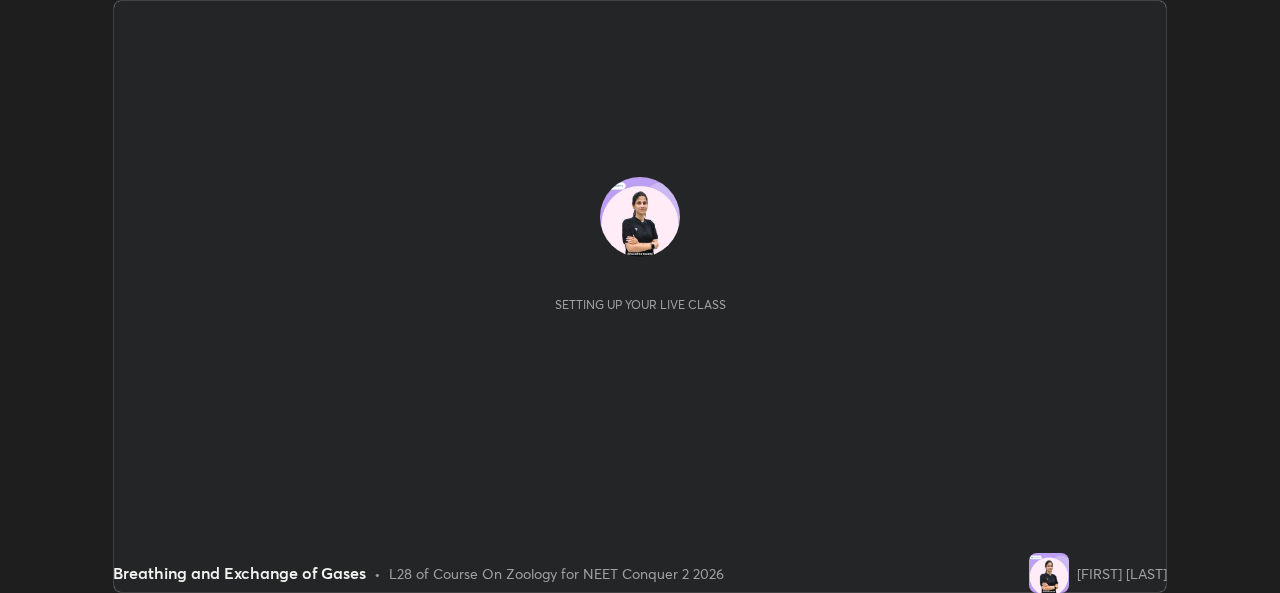 scroll, scrollTop: 0, scrollLeft: 0, axis: both 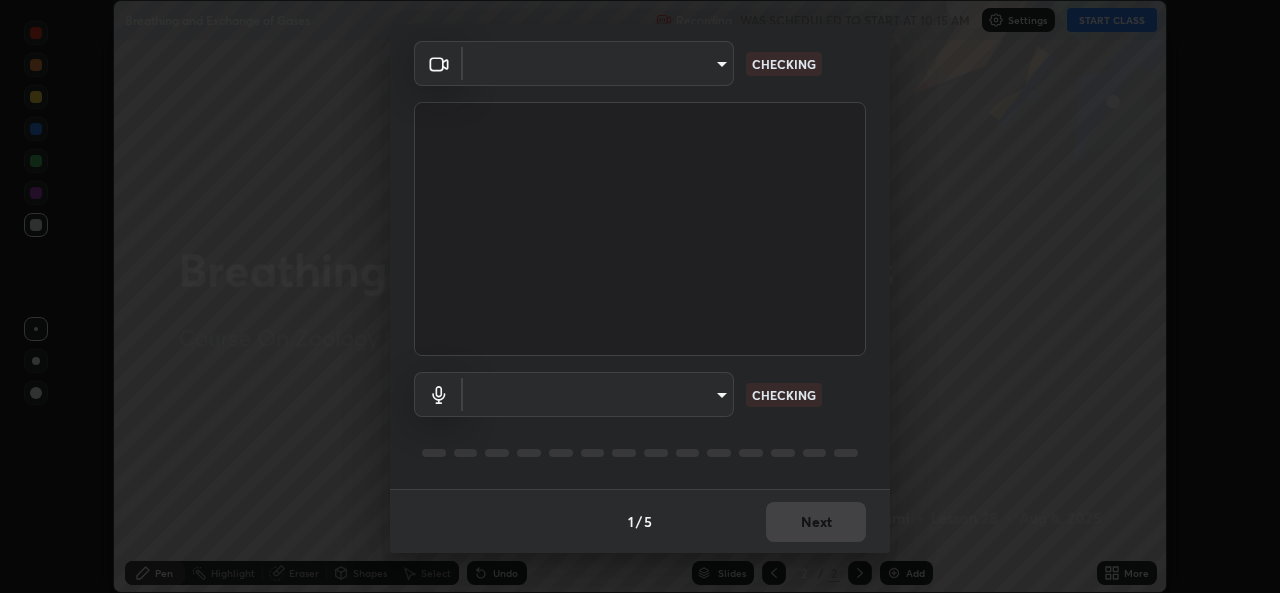 type on "49ae221ac10e7450fae1aa5d9d074b6745a4d7b76778b29691f85c0d3e1dda1d" 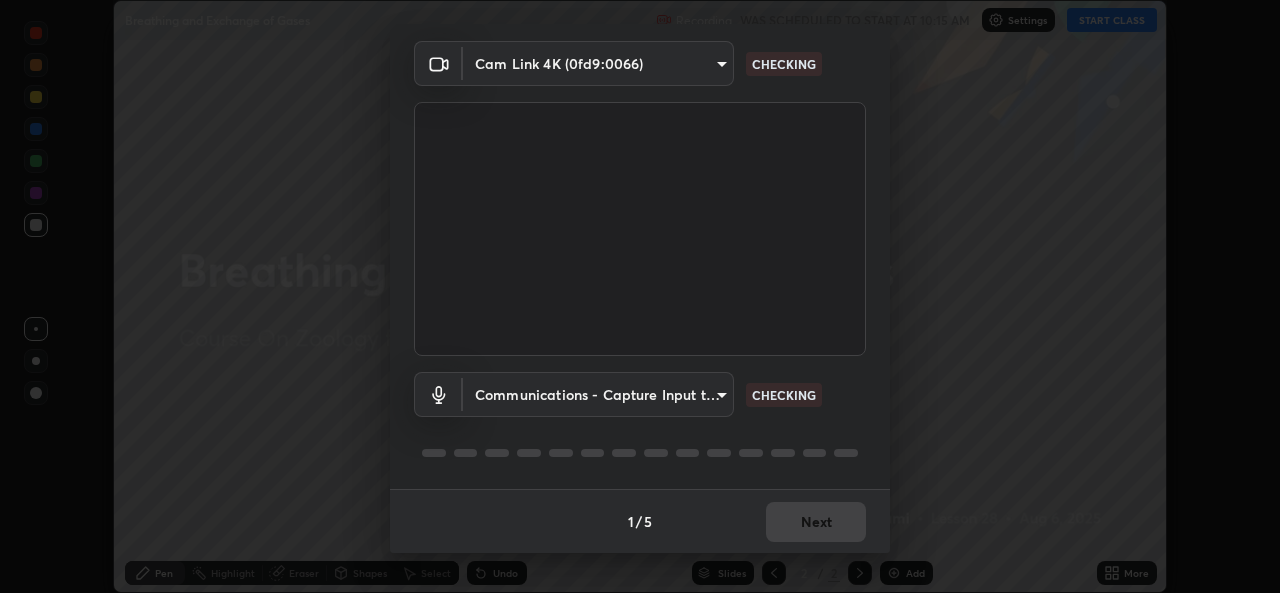 click on "Erase all Breathing and Exchange of Gases Recording WAS SCHEDULED TO START AT  10:15 AM Settings START CLASS Setting up your live class Breathing and Exchange of Gases • L28 of Course On Zoology for NEET Conquer 2 2026 [FIRST] [LAST] Pen Highlight Eraser Shapes Select Undo Slides 2 / 2 Add More No doubts shared Encourage your learners to ask a doubt for better clarity Report an issue Reason for reporting Buffering Chat not working Audio - Video sync issue Educator video quality low ​ Attach an image Report Media settings Cam Link 4K (0fd9:0066) 49ae221ac10e7450fae1aa5d9d074b6745a4d7b76778b29691f85c0d3e1dda1d CHECKING Communications - Capture Input terminal (Digital Array MIC) communications CHECKING 1 / 5 Next" at bounding box center [640, 296] 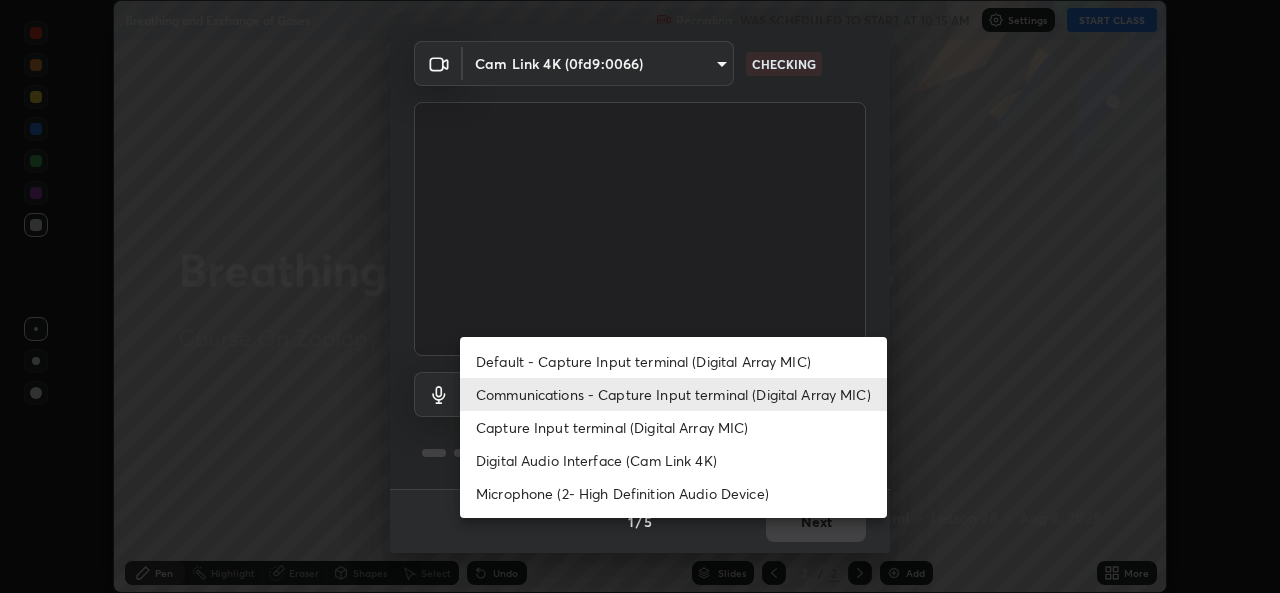 click at bounding box center (640, 296) 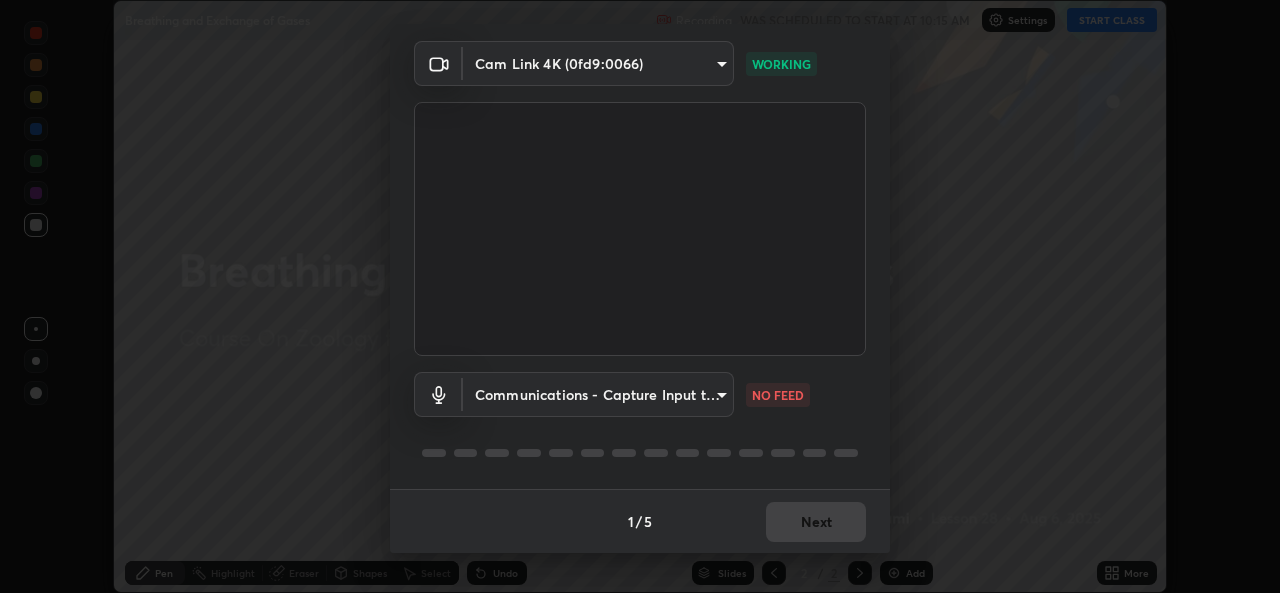 click on "Erase all Breathing and Exchange of Gases Recording WAS SCHEDULED TO START AT  10:15 AM Settings START CLASS Setting up your live class Breathing and Exchange of Gases • L28 of Course On Zoology for NEET Conquer 2 2026 [FIRST] [LAST] Pen Highlight Eraser Shapes Select Undo Slides 2 / 2 Add More No doubts shared Encourage your learners to ask a doubt for better clarity Report an issue Reason for reporting Buffering Chat not working Audio - Video sync issue Educator video quality low ​ Attach an image Report Media settings Cam Link 4K (0fd9:0066) 49ae221ac10e7450fae1aa5d9d074b6745a4d7b76778b29691f85c0d3e1dda1d WORKING Communications - Capture Input terminal (Digital Array MIC) communications NO FEED 1 / 5 Next" at bounding box center [640, 296] 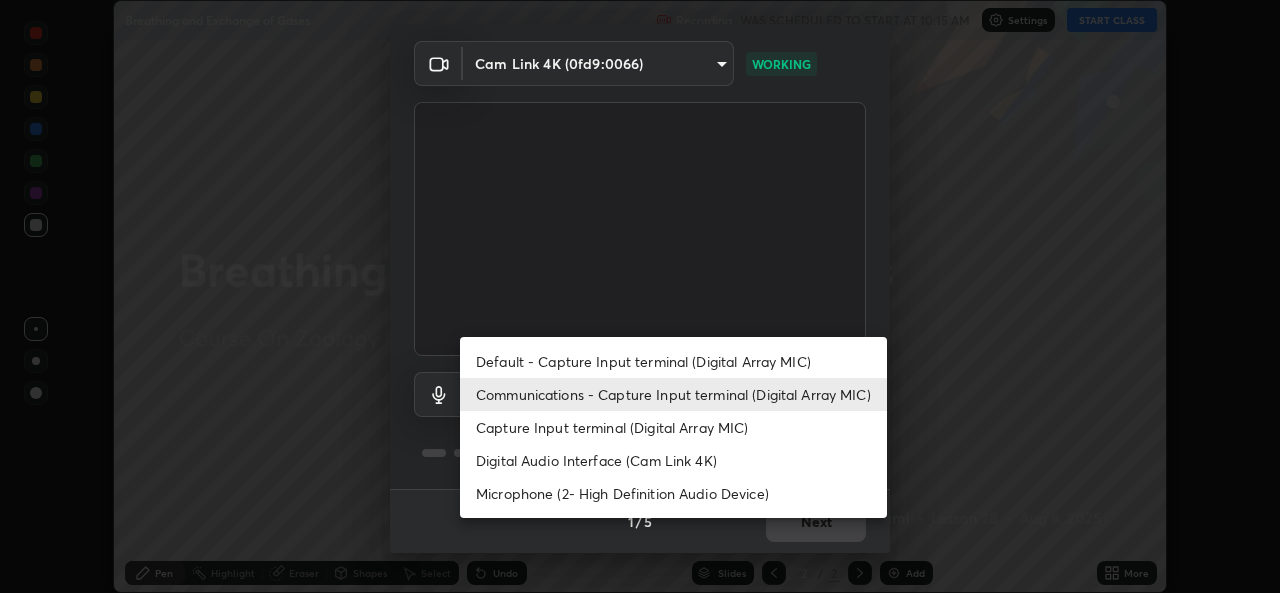 click on "Microphone (2- High Definition Audio Device)" at bounding box center [673, 493] 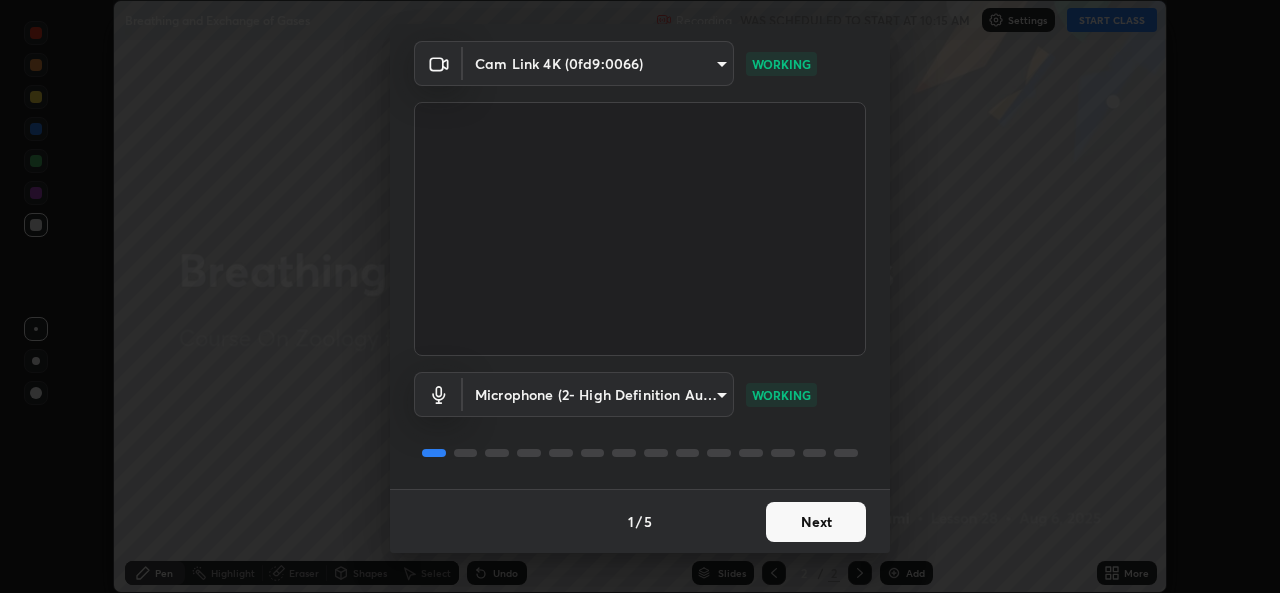 click on "Next" at bounding box center (816, 522) 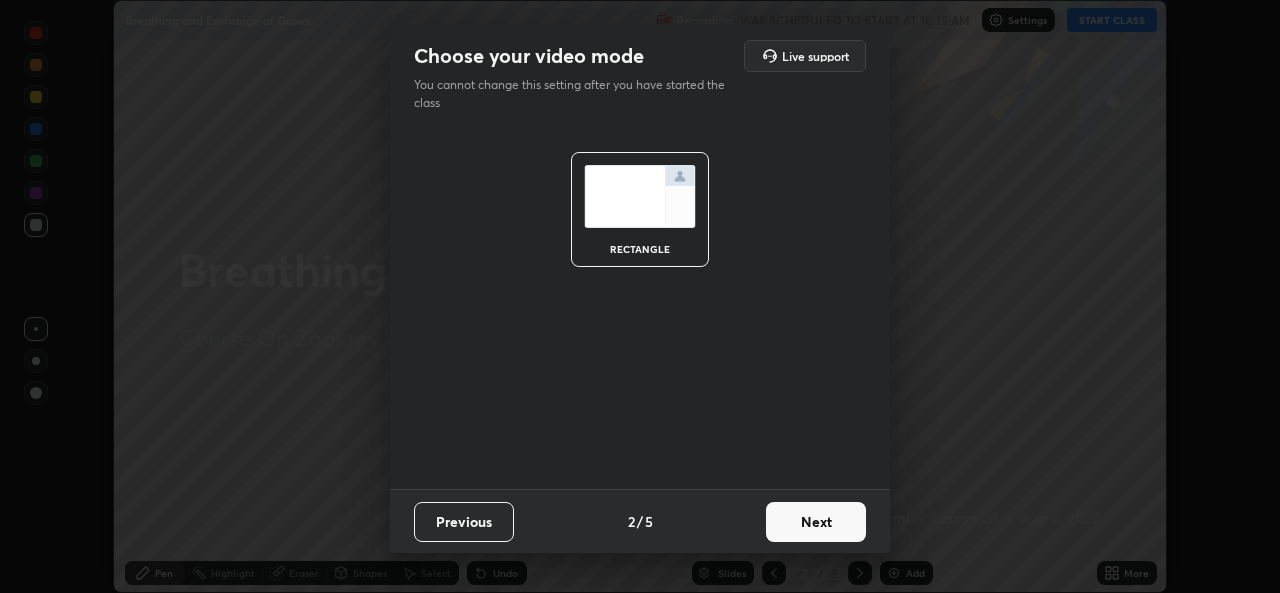 scroll, scrollTop: 0, scrollLeft: 0, axis: both 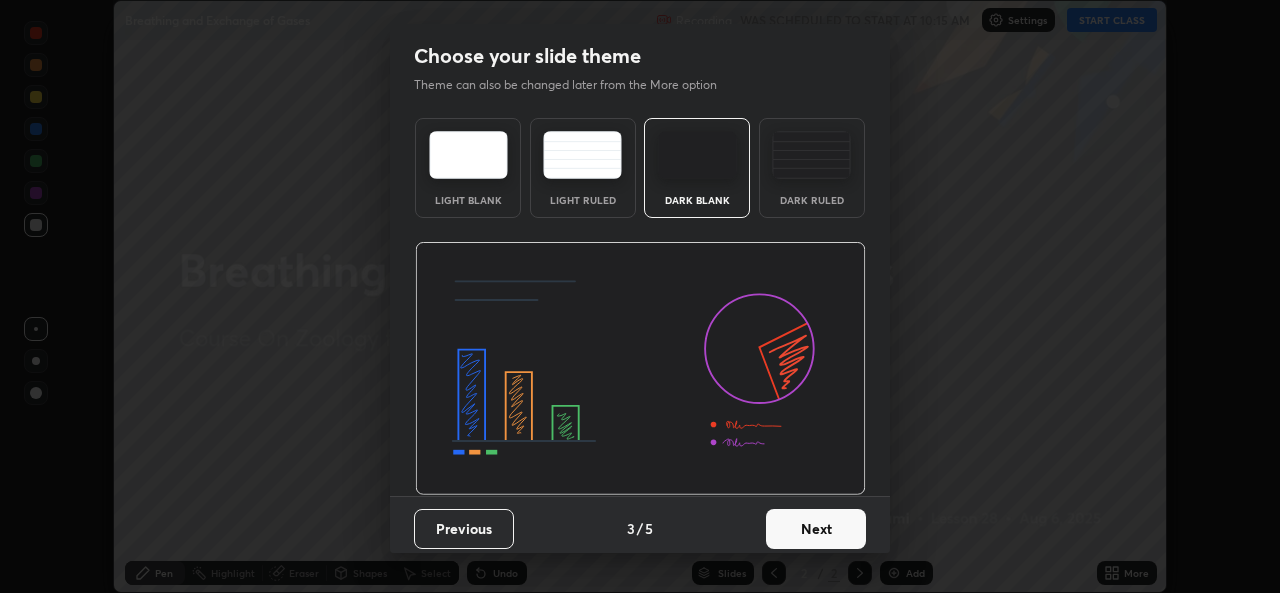 click on "Next" at bounding box center [816, 529] 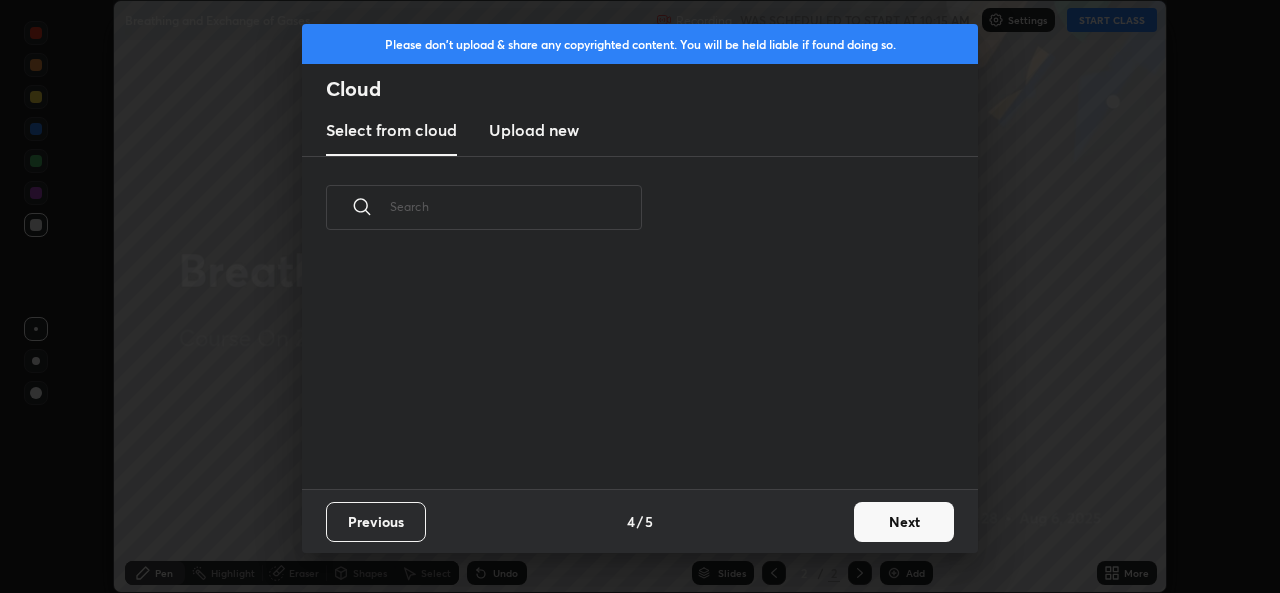 click on "Next" at bounding box center [904, 522] 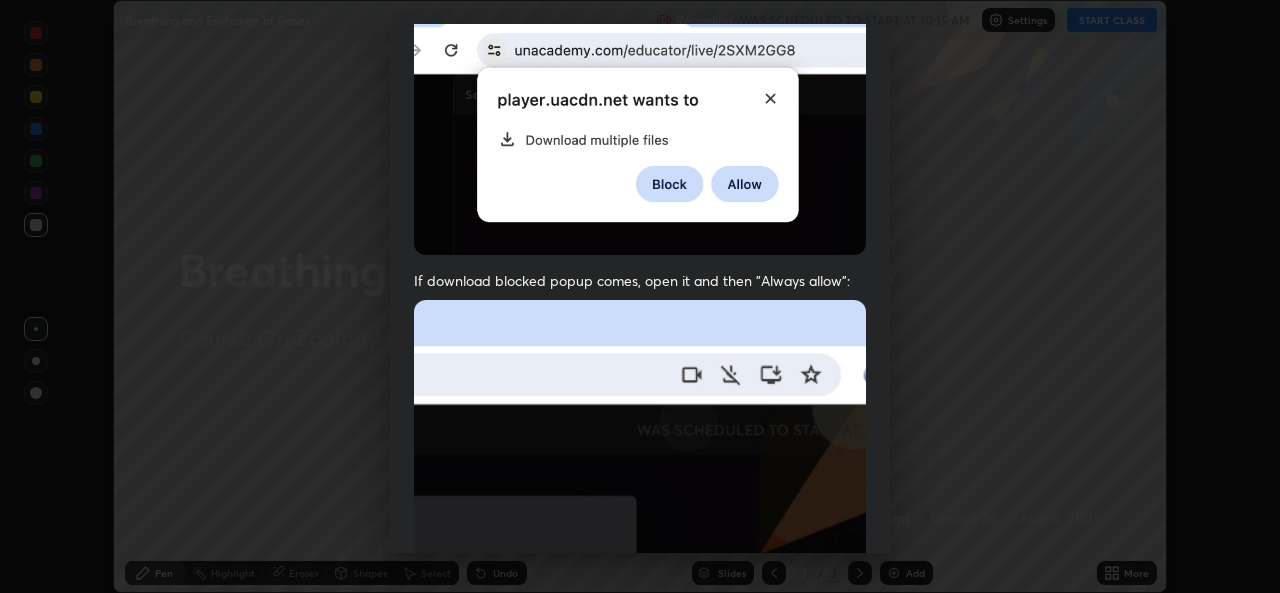 scroll, scrollTop: 471, scrollLeft: 0, axis: vertical 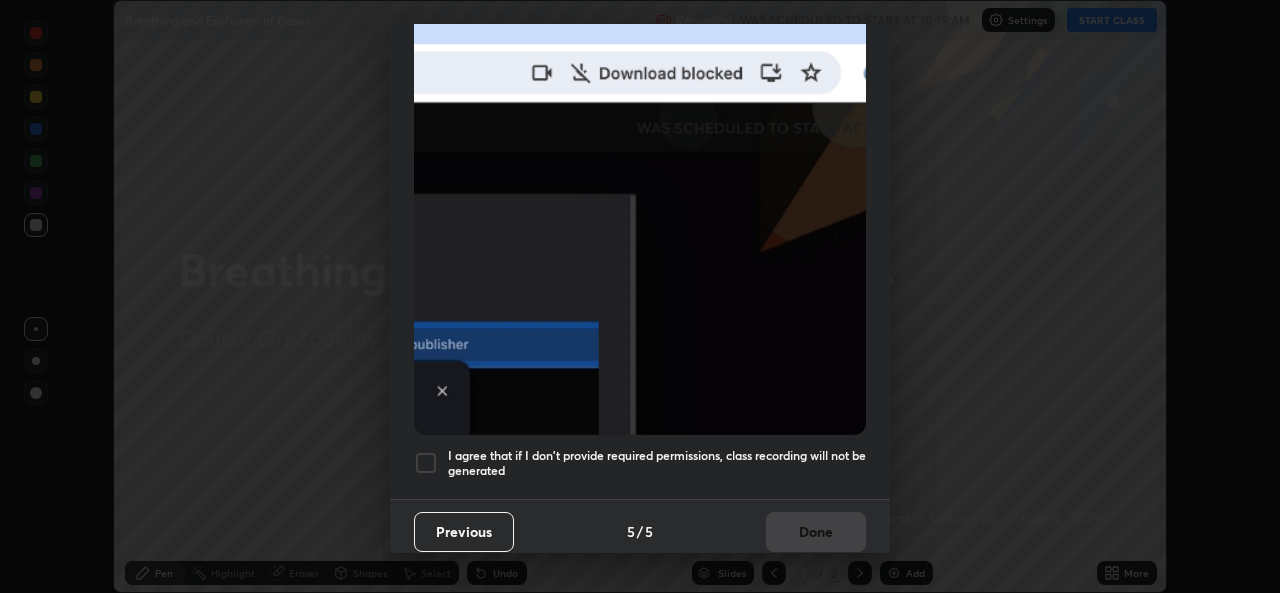 click at bounding box center (426, 463) 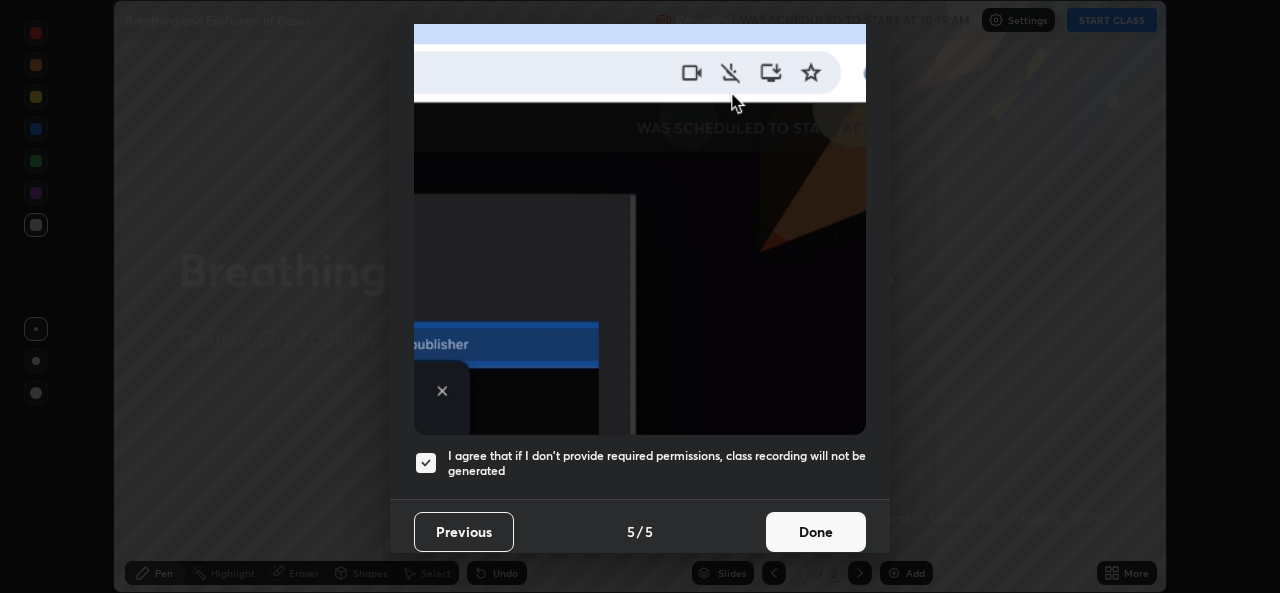 click on "Done" at bounding box center [816, 532] 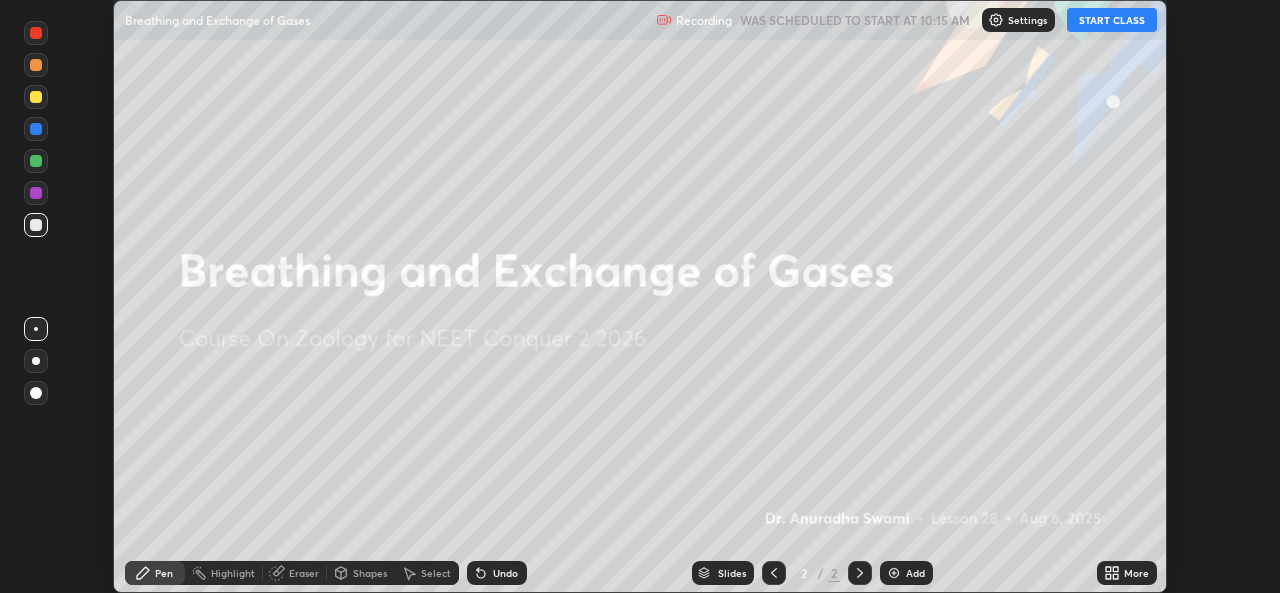 click on "START CLASS" at bounding box center (1112, 20) 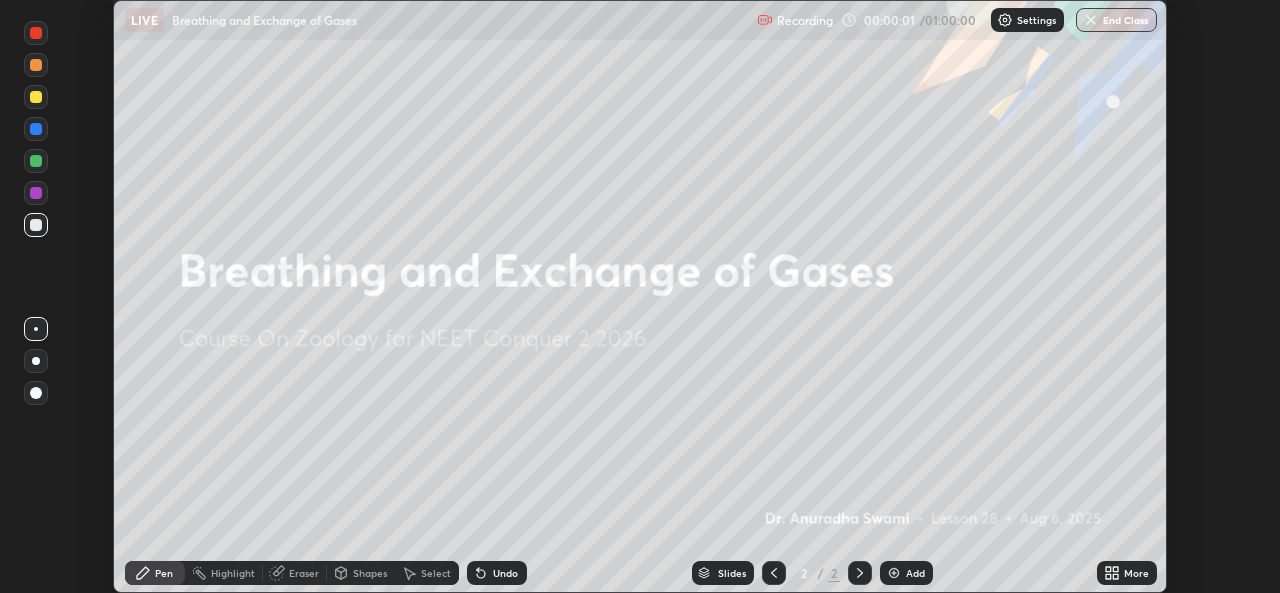 click 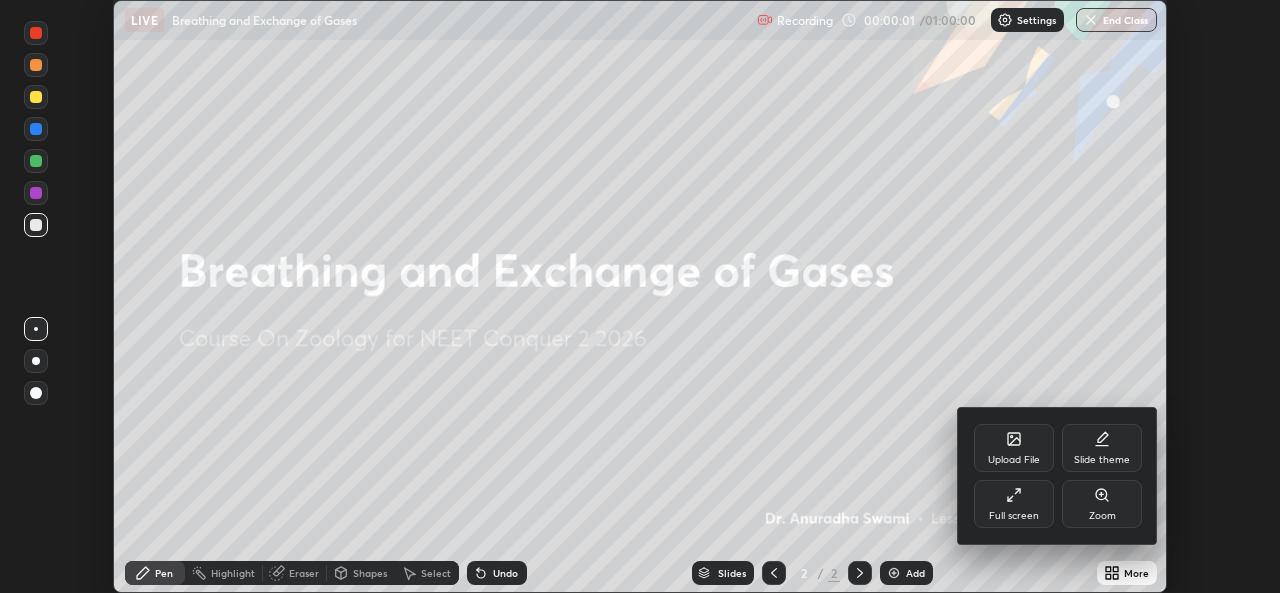click 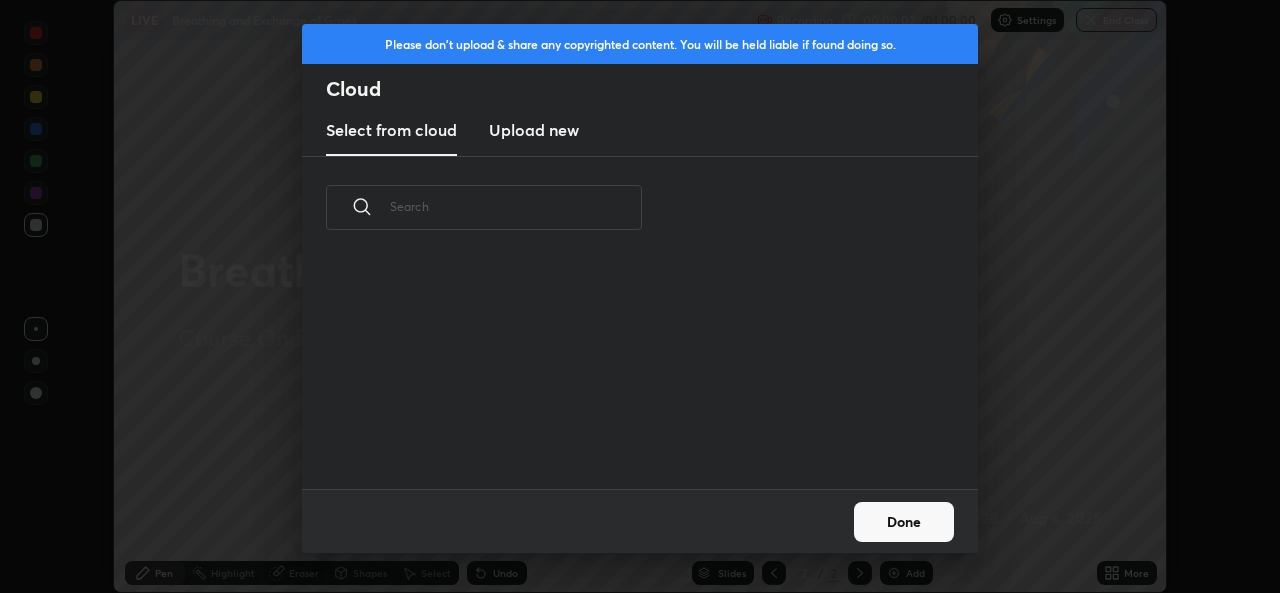 scroll, scrollTop: 7, scrollLeft: 11, axis: both 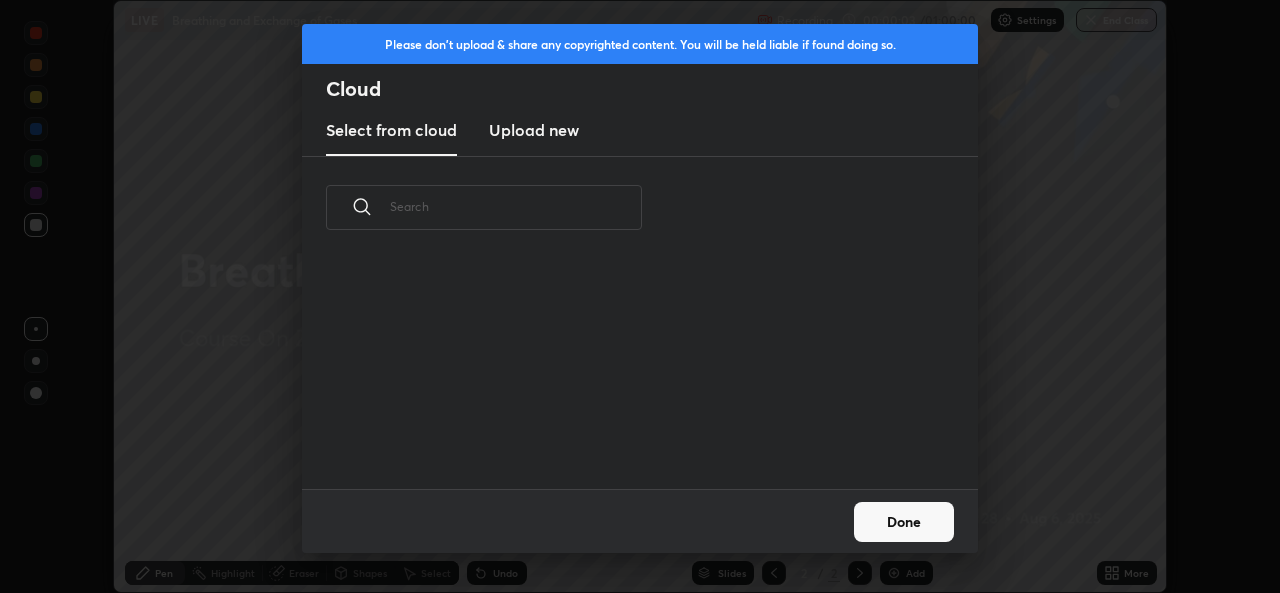 click on "Upload new" at bounding box center (534, 130) 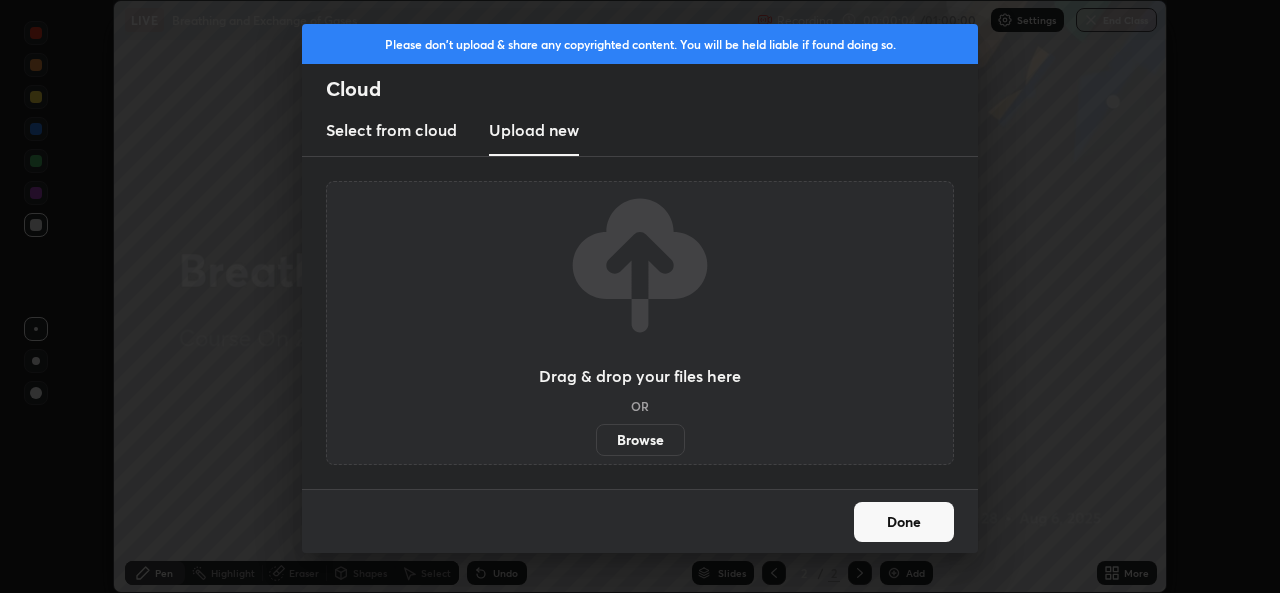 click on "Browse" at bounding box center (640, 440) 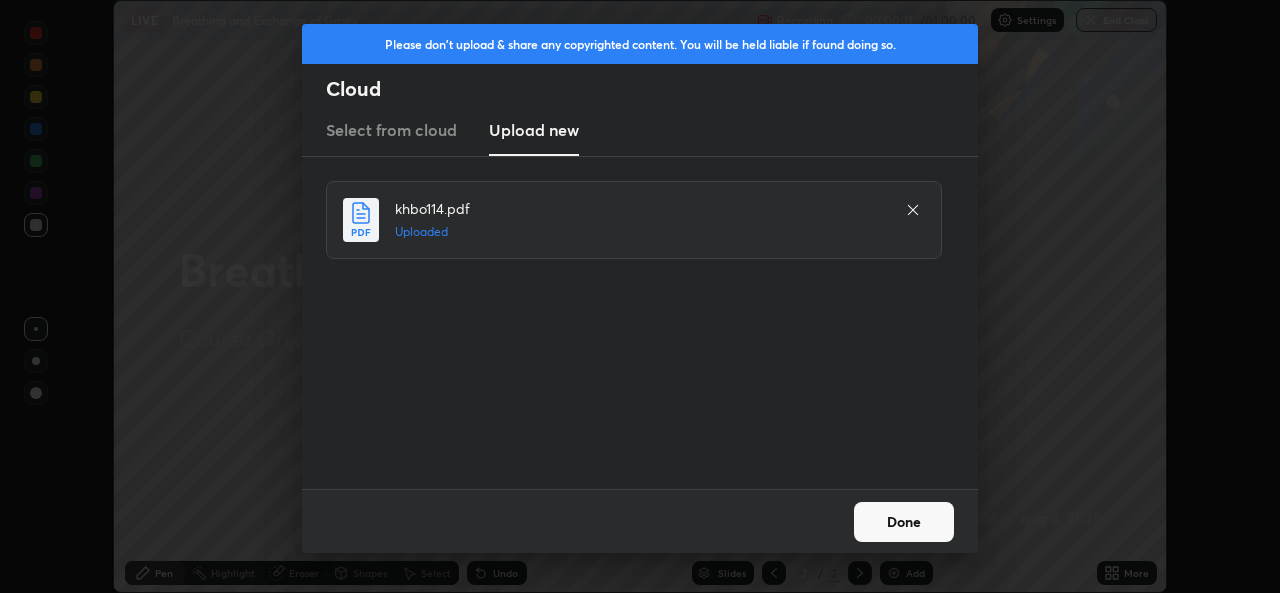 click on "Done" at bounding box center [904, 522] 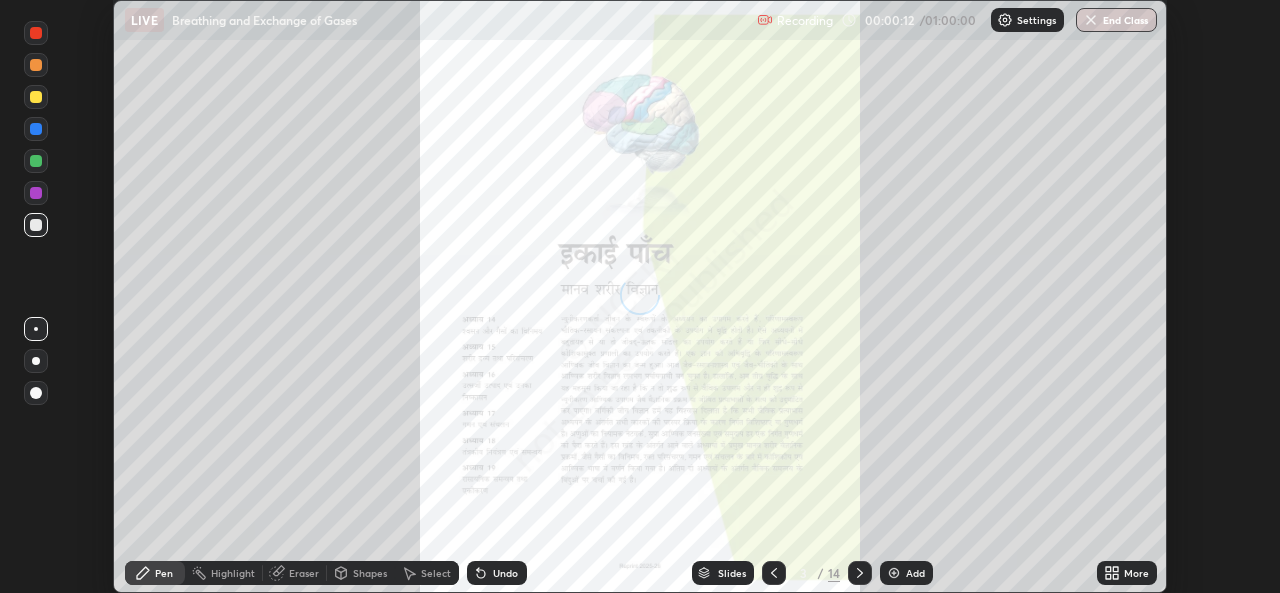click 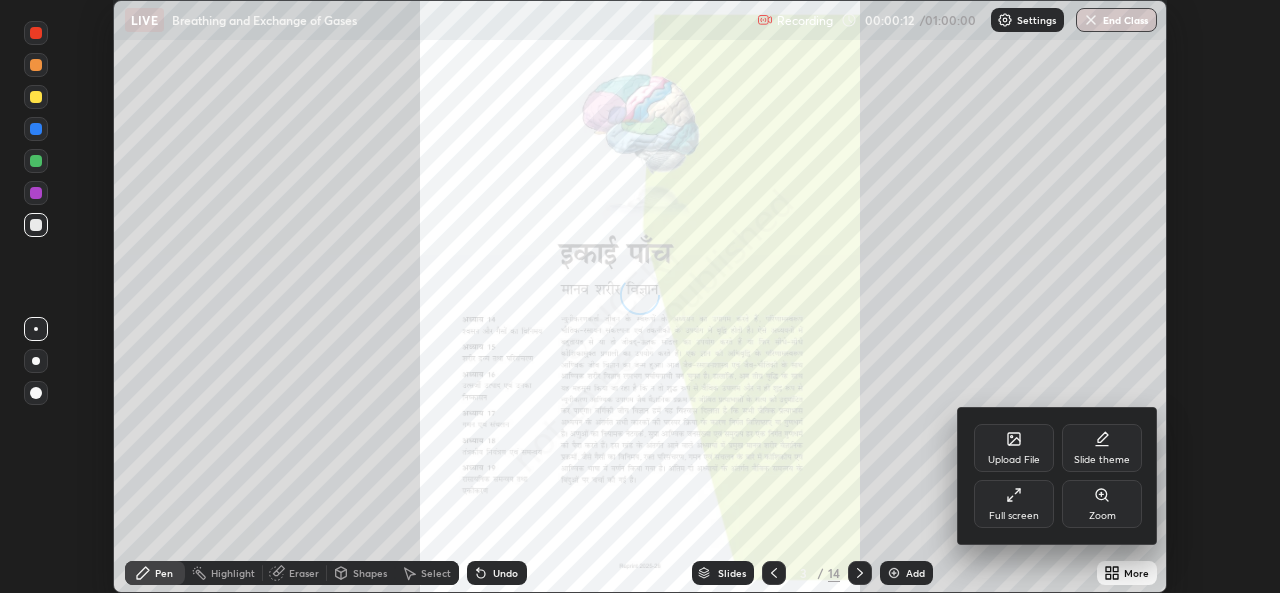 click 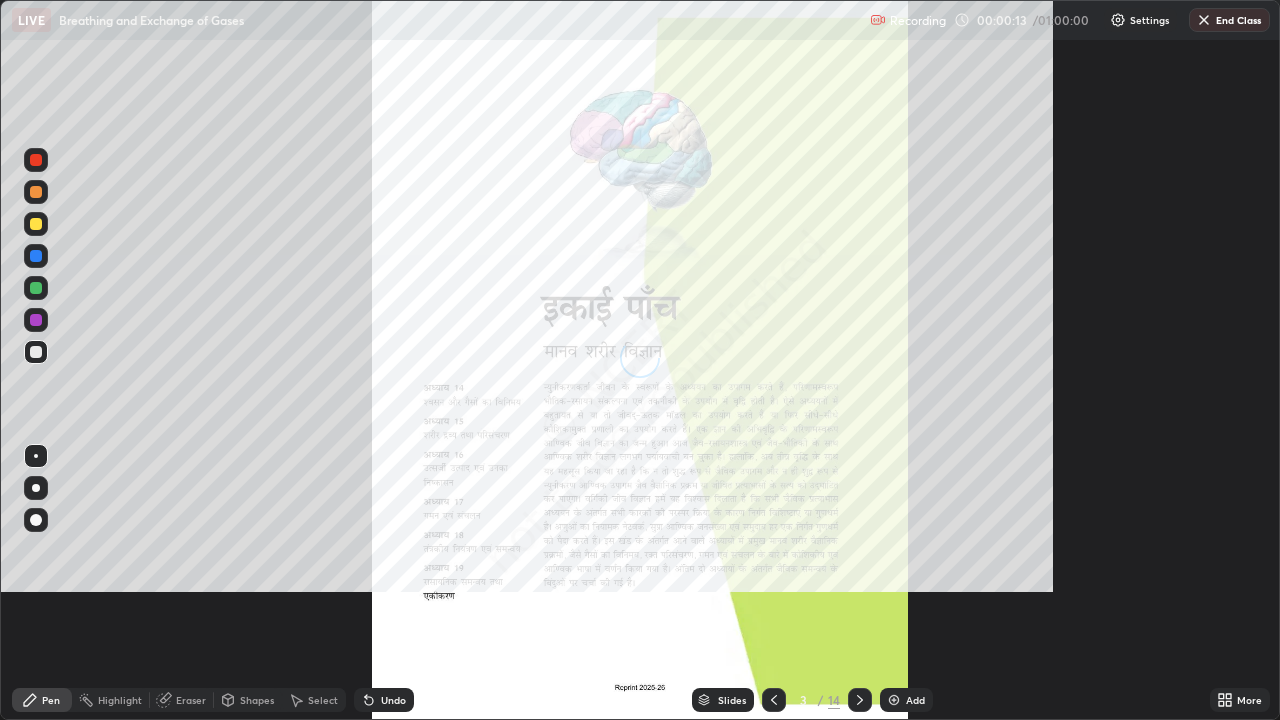 scroll, scrollTop: 99280, scrollLeft: 98720, axis: both 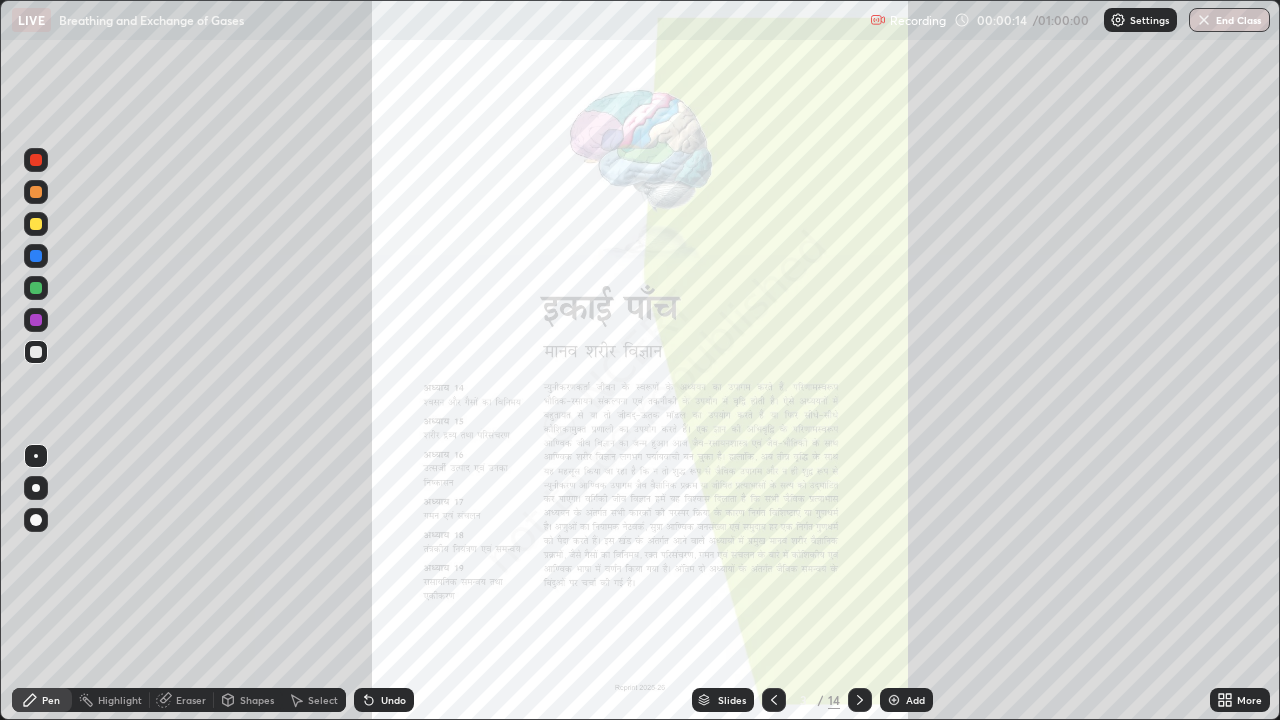 click 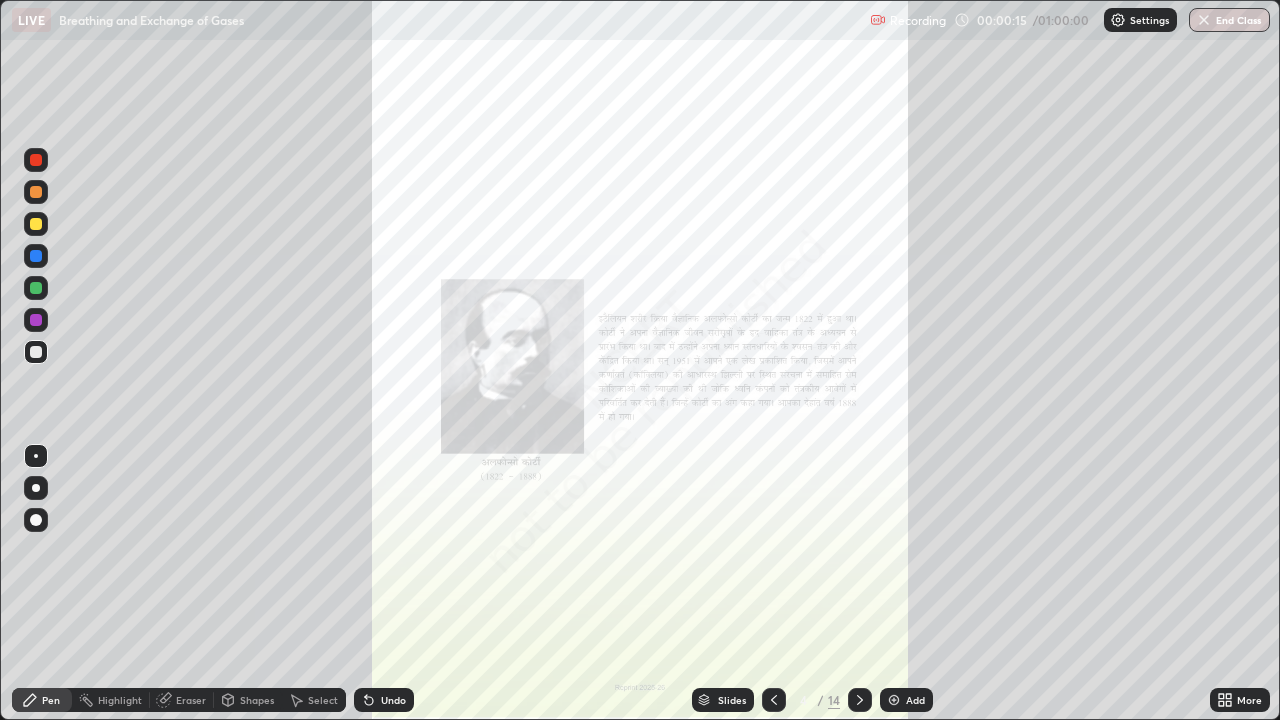 click 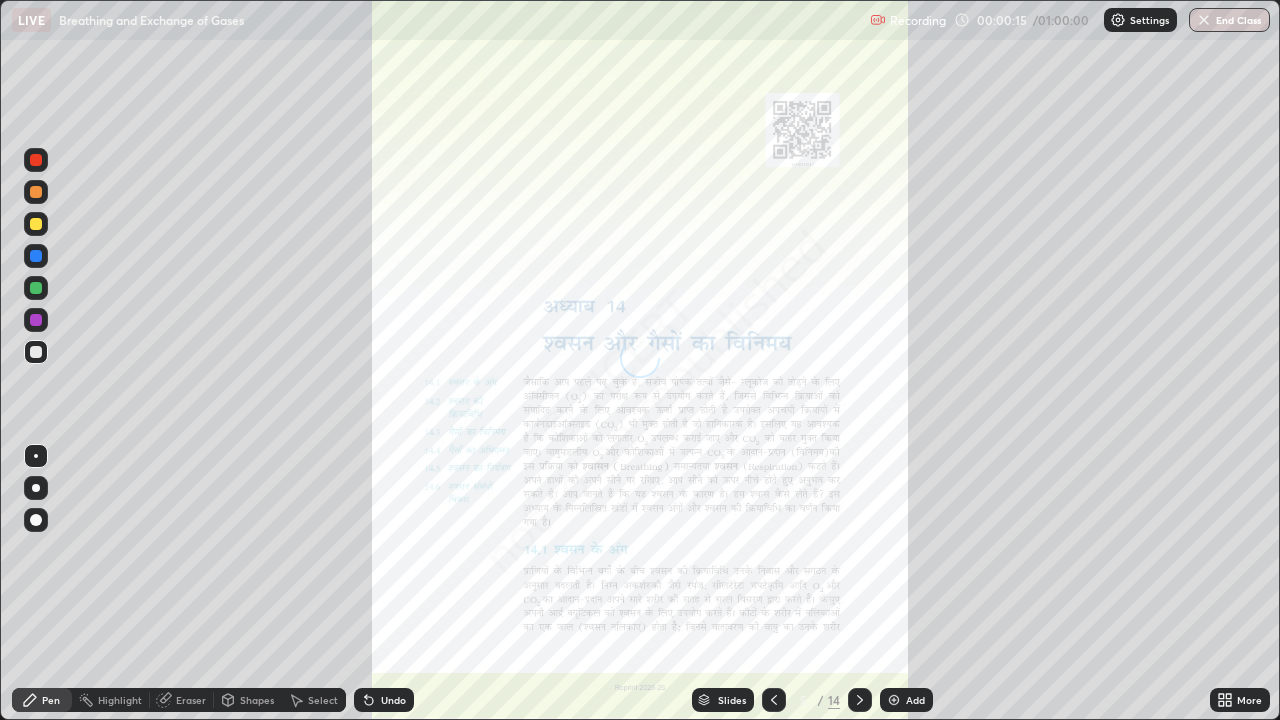 click 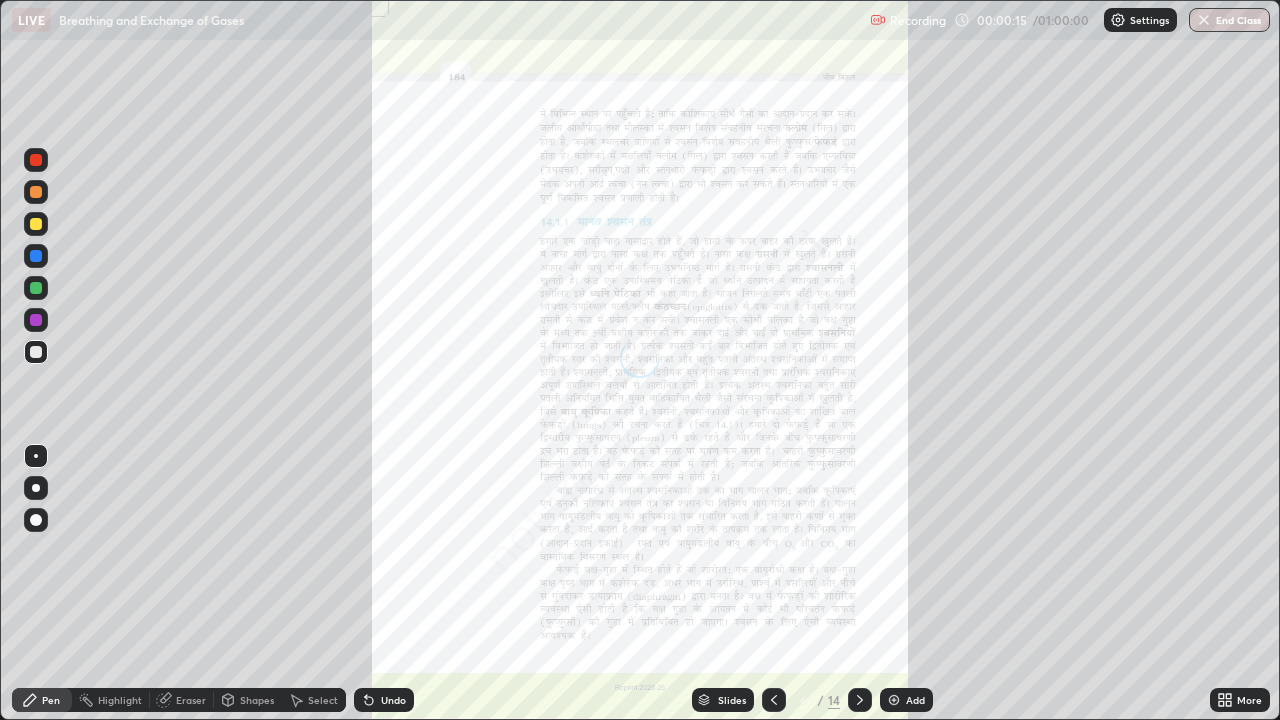 click 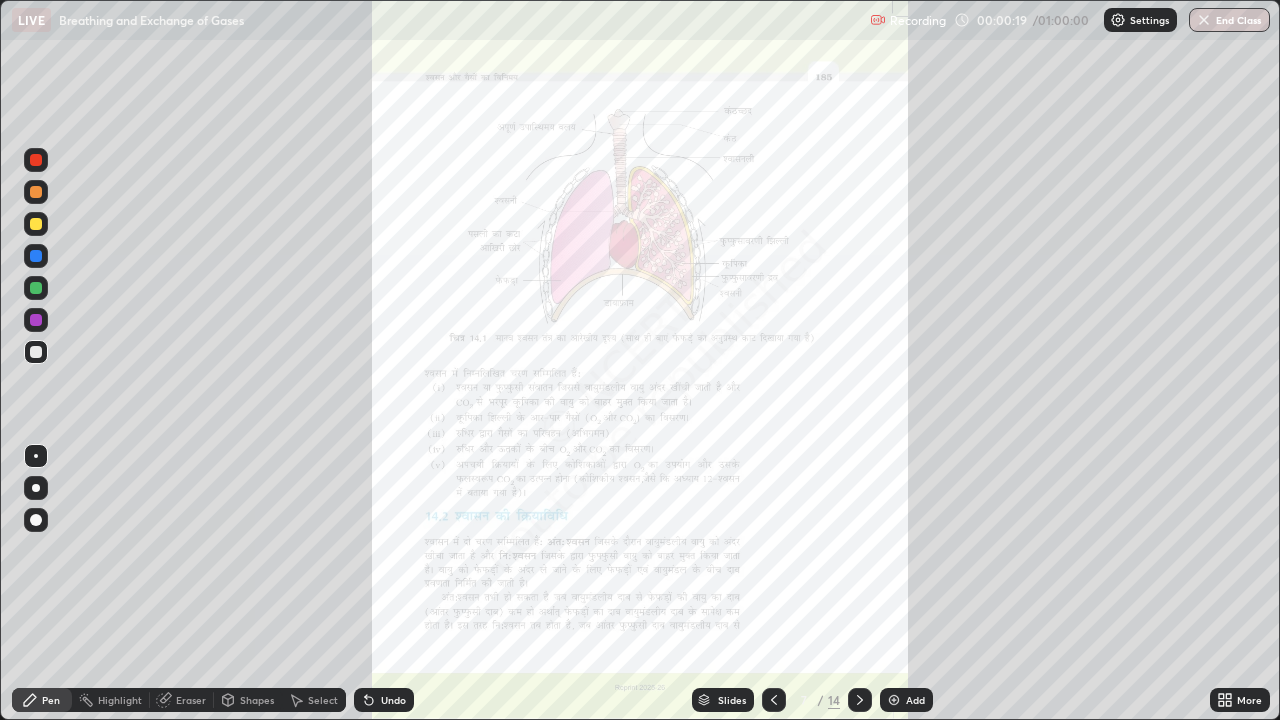 click 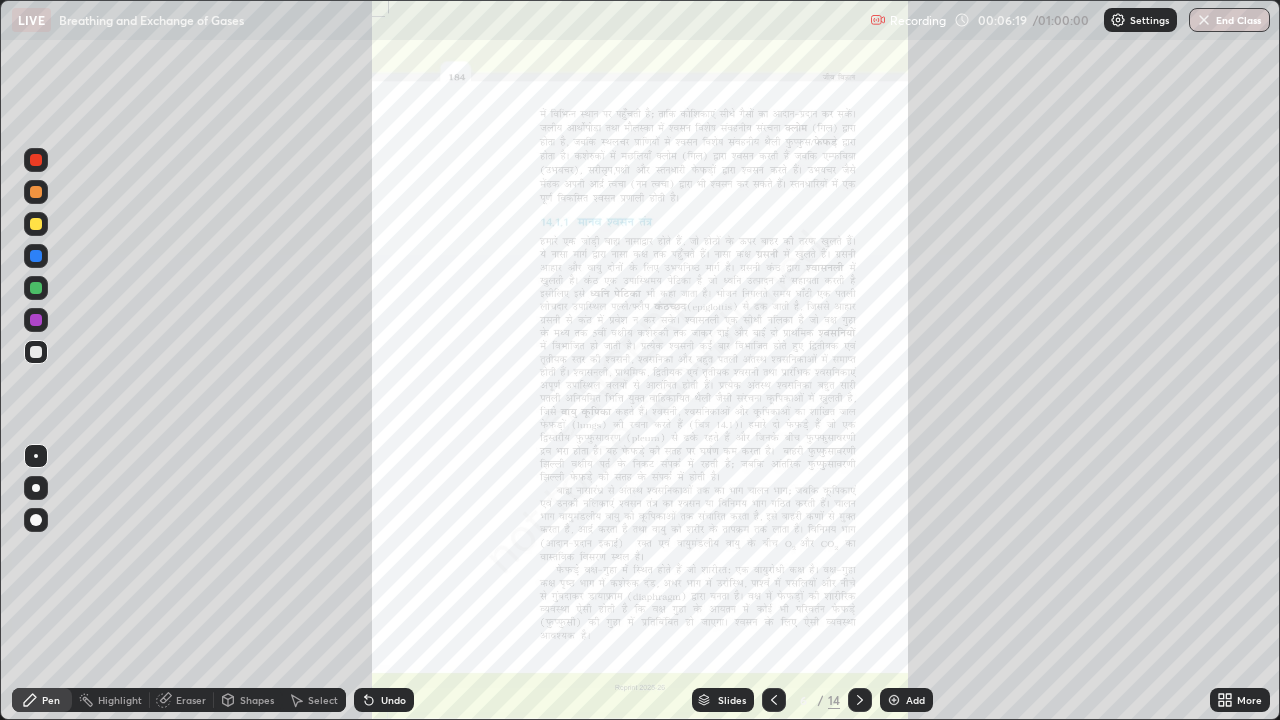 click 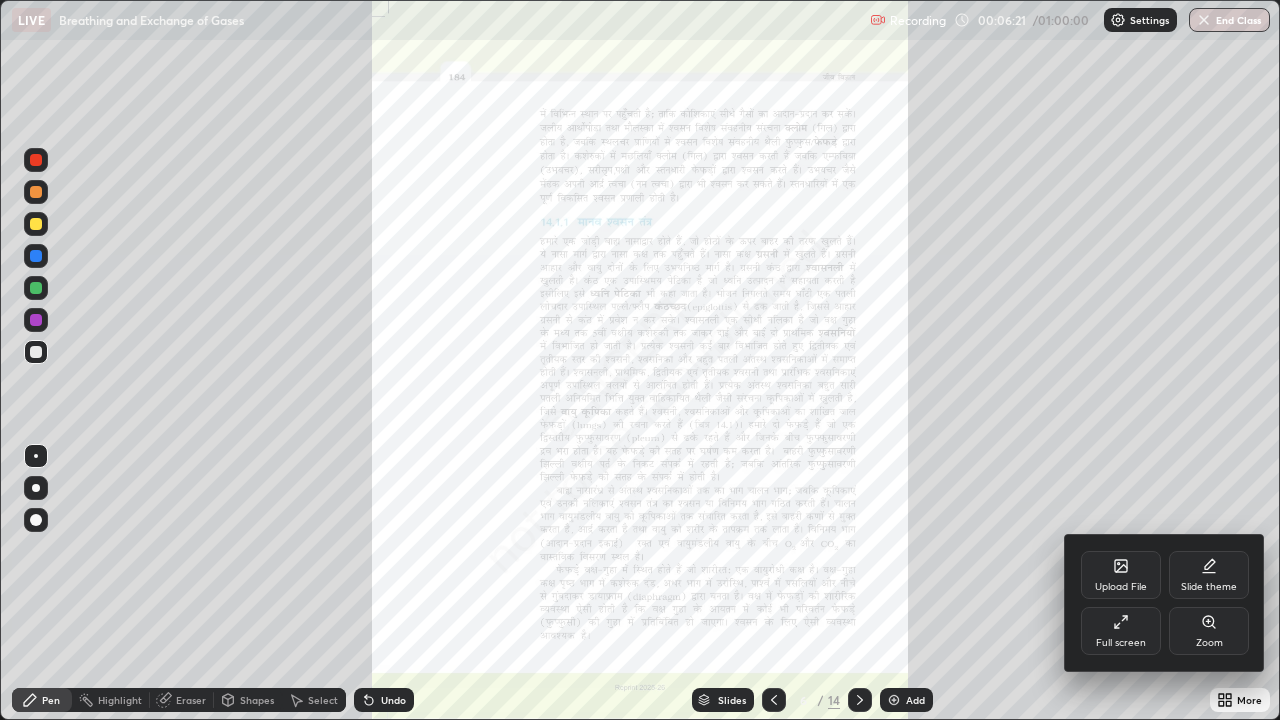 click 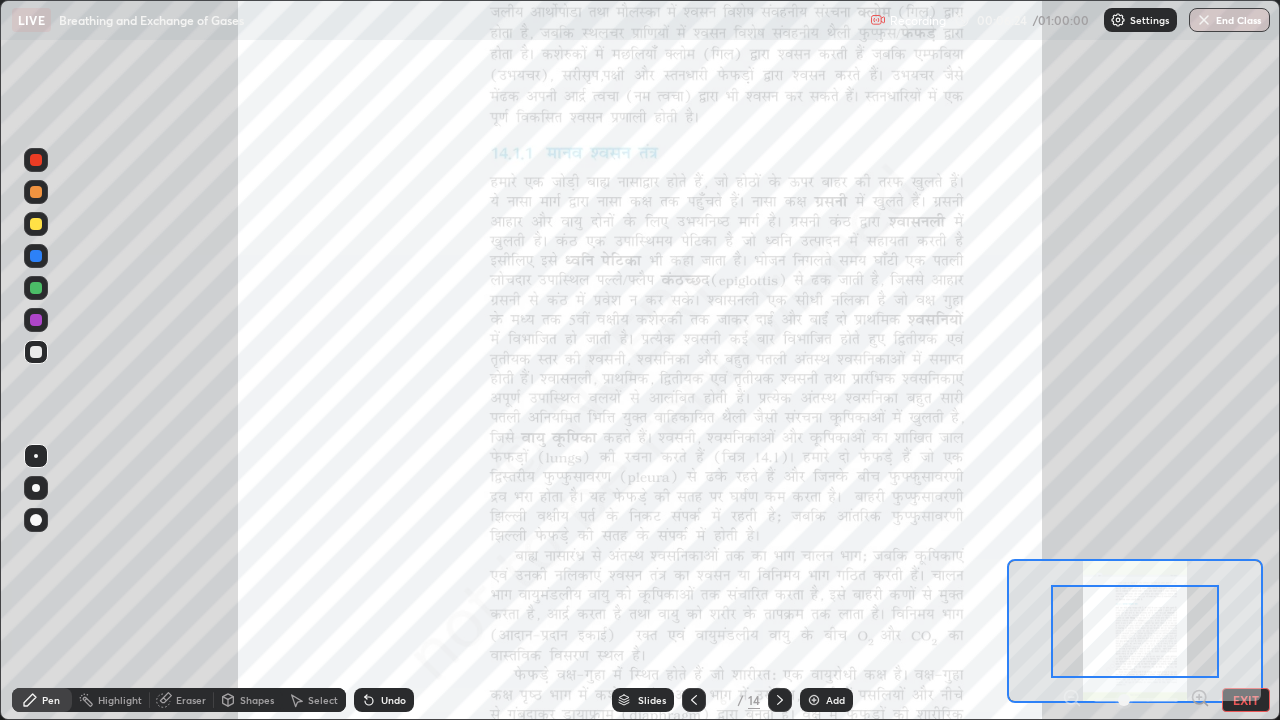 click at bounding box center [36, 320] 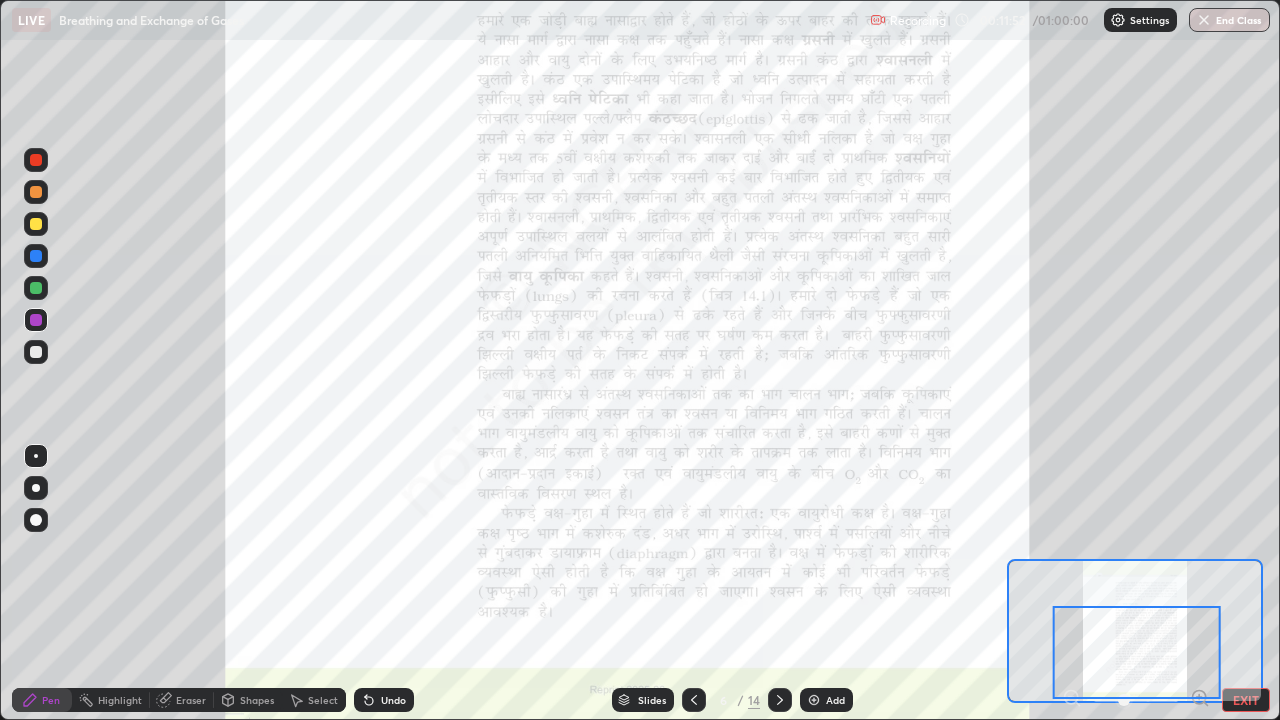 click 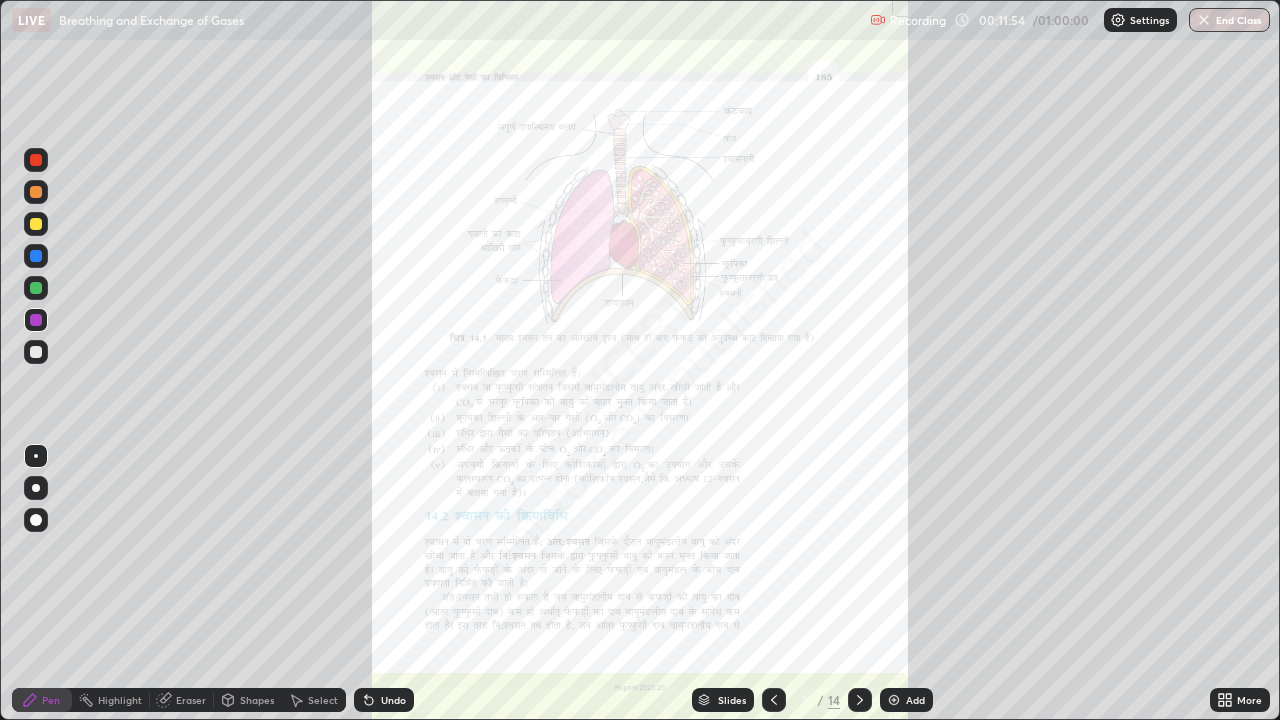 click 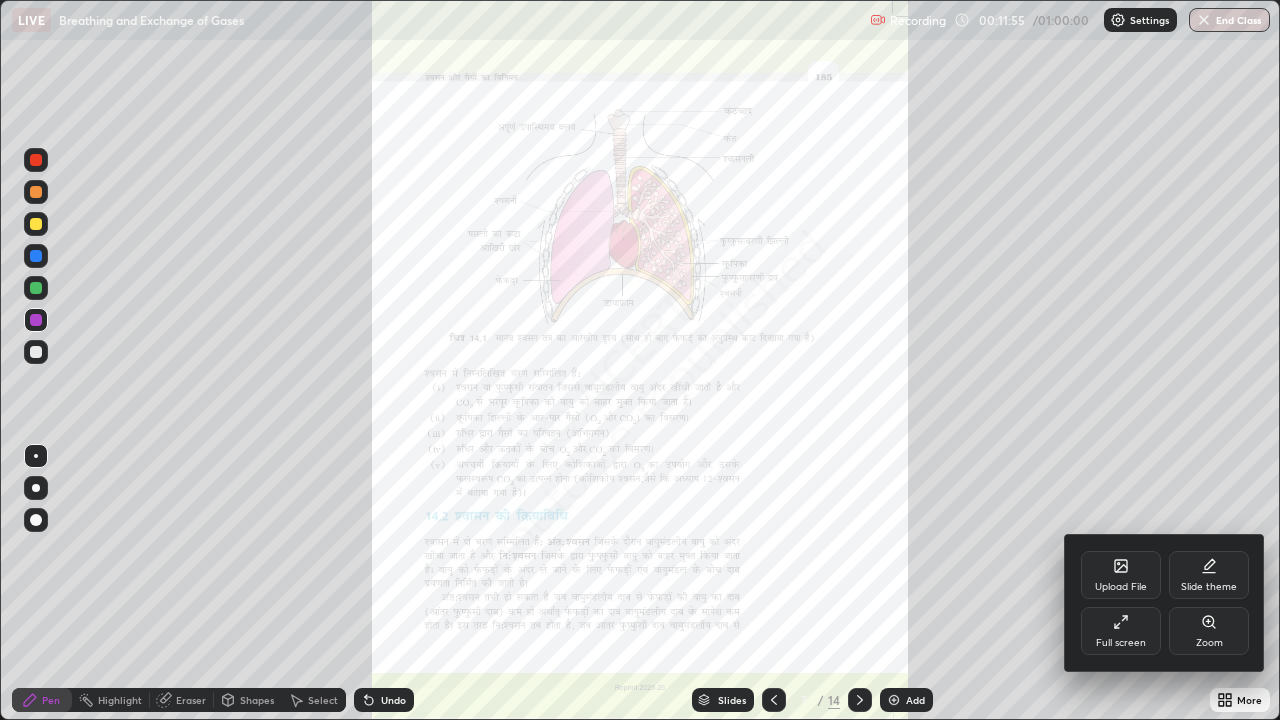 click on "Zoom" at bounding box center (1209, 631) 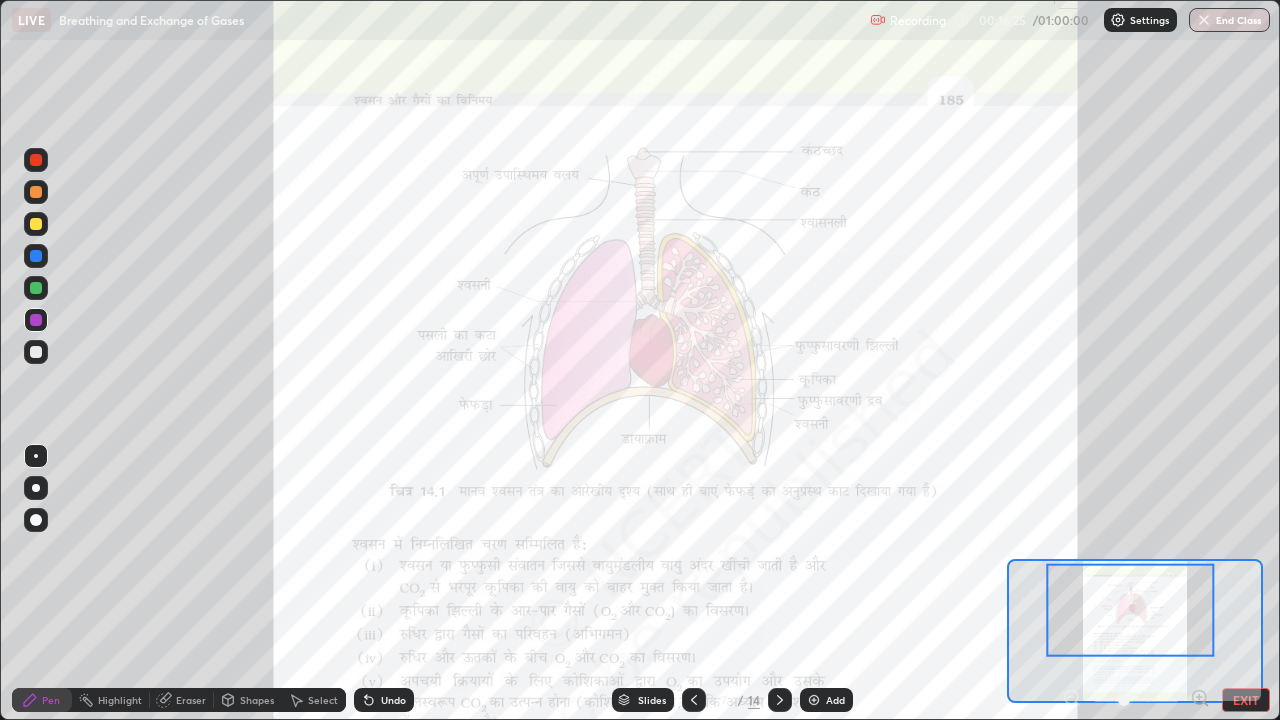 click at bounding box center (36, 288) 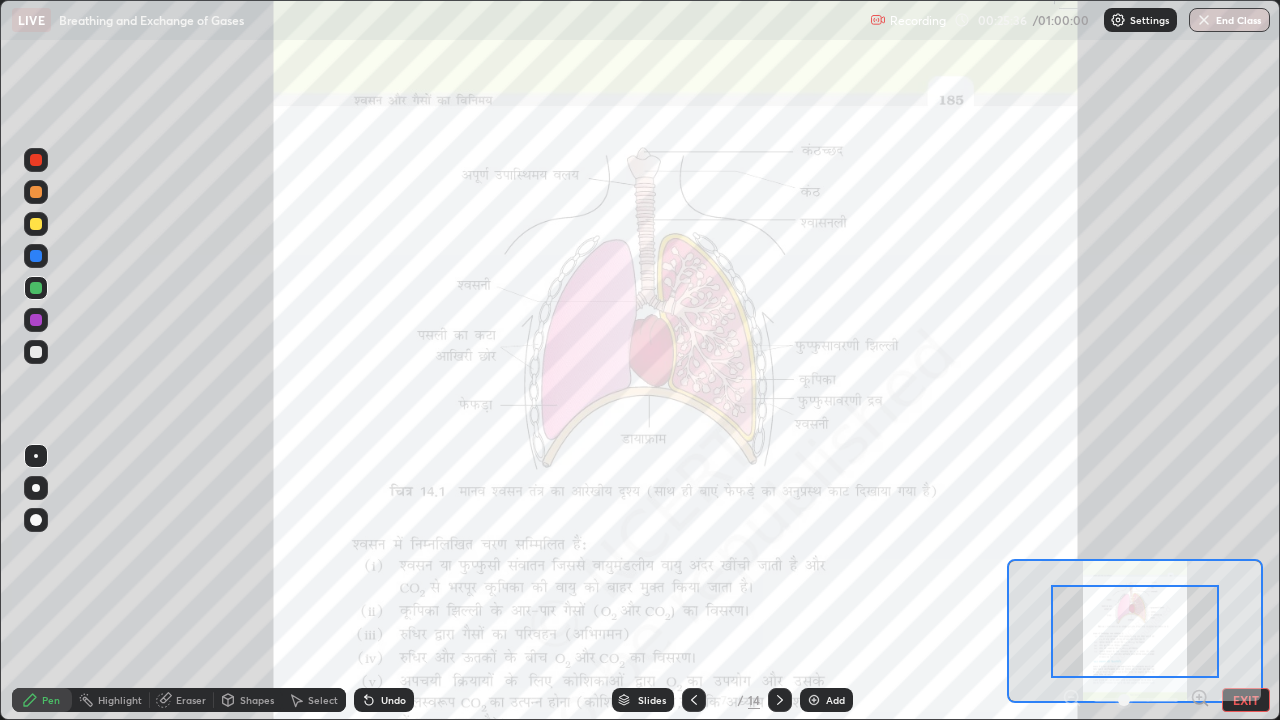 click 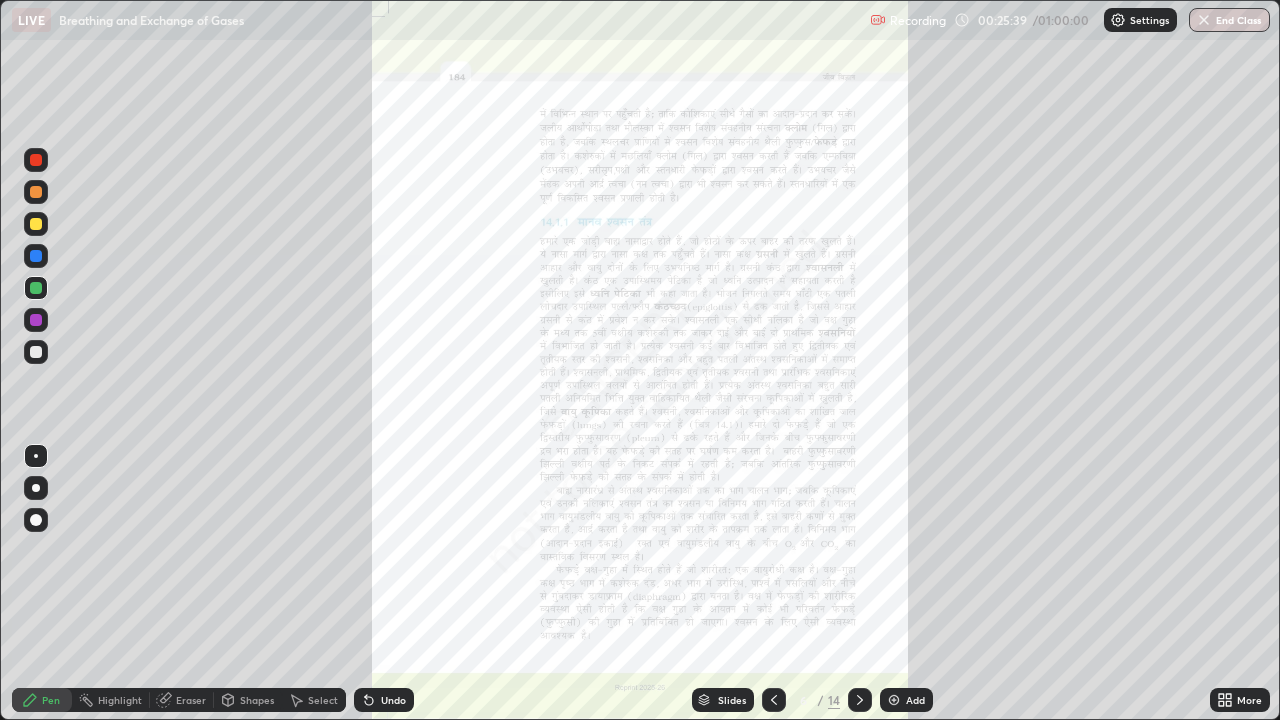 click 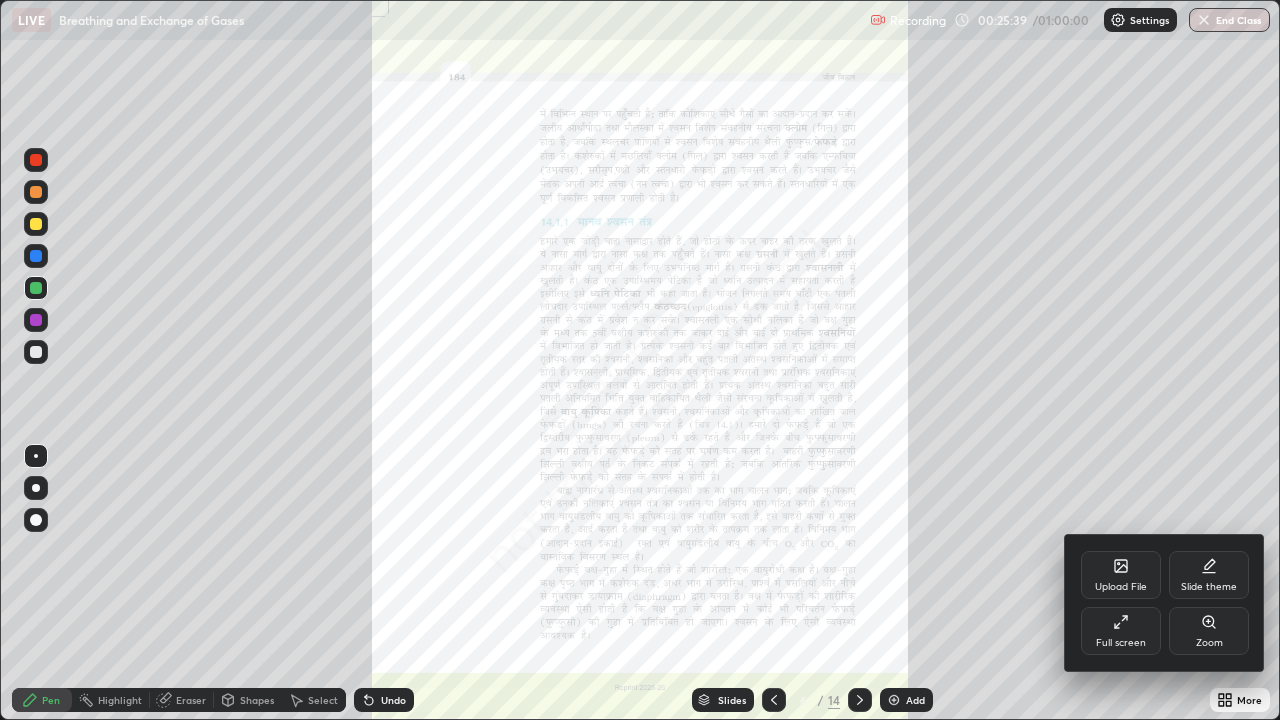 click on "Zoom" at bounding box center (1209, 631) 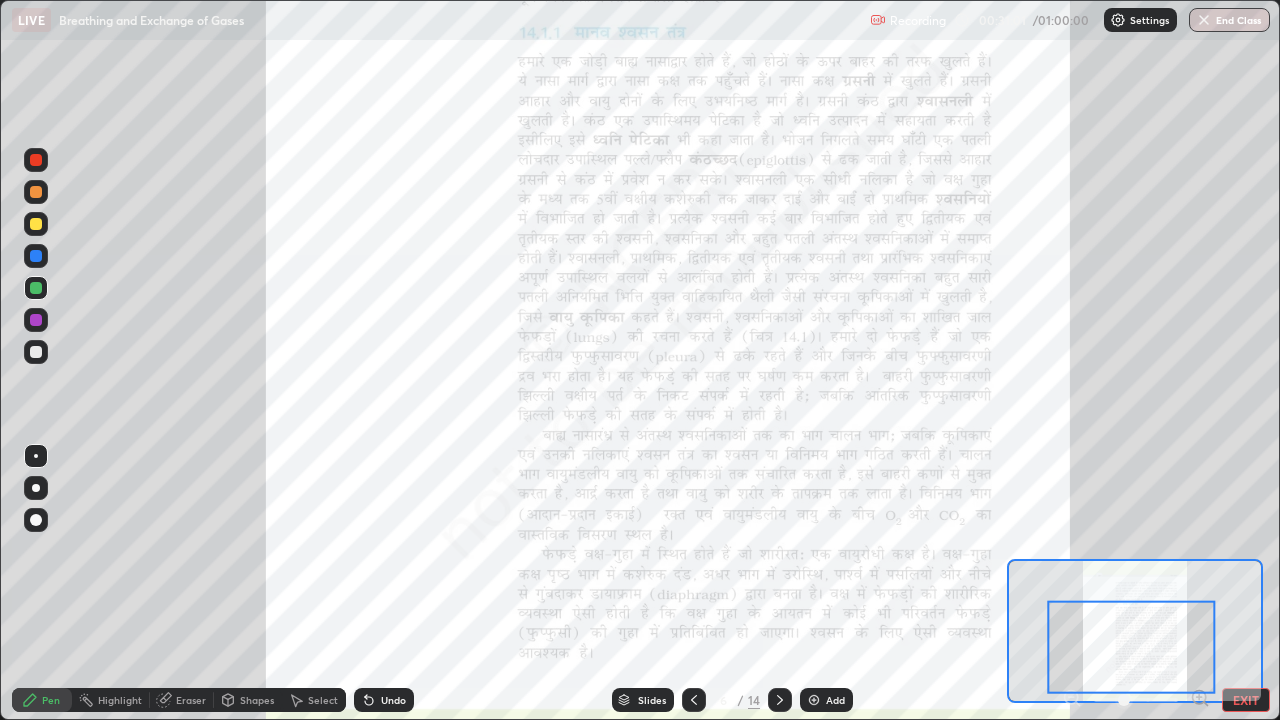 click at bounding box center [814, 700] 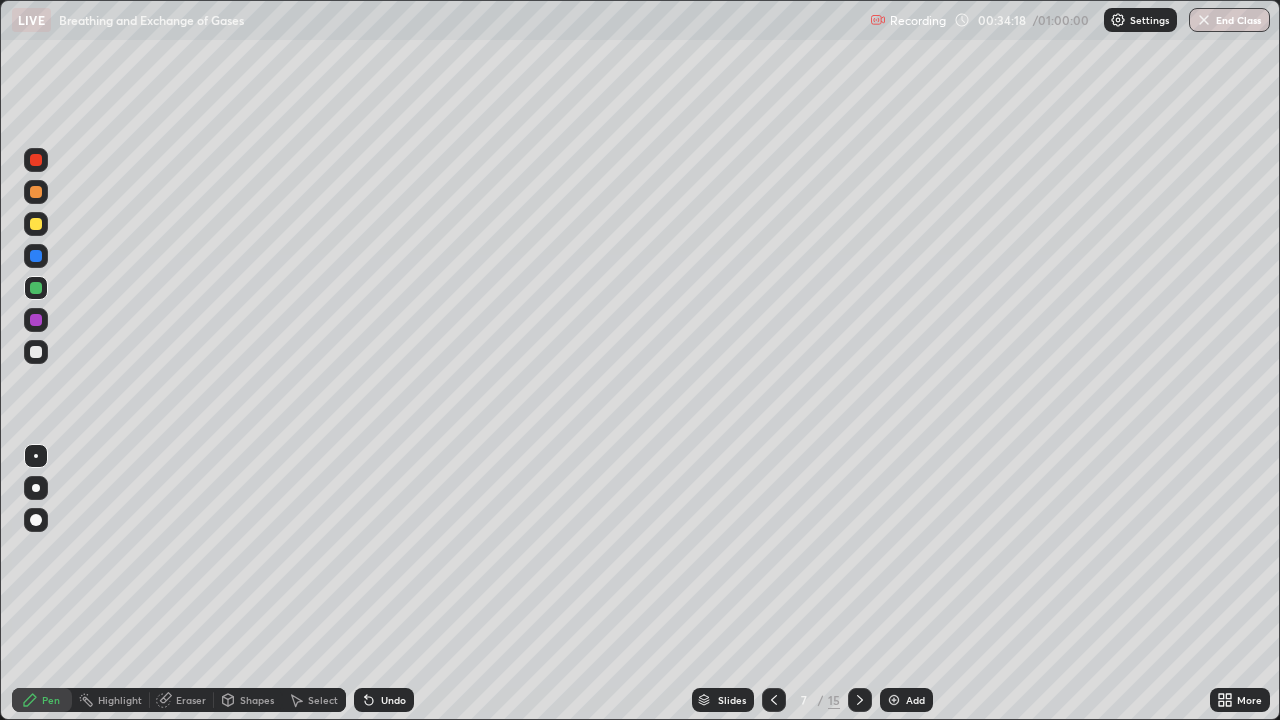 click 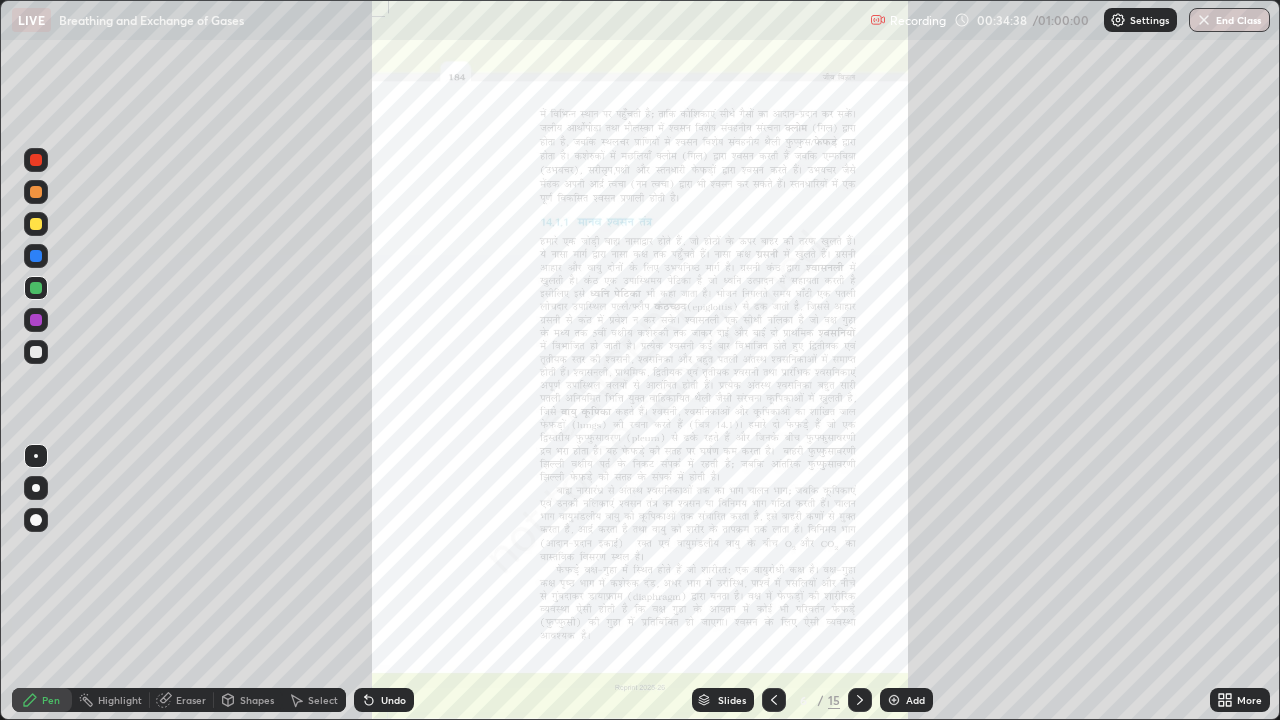 click 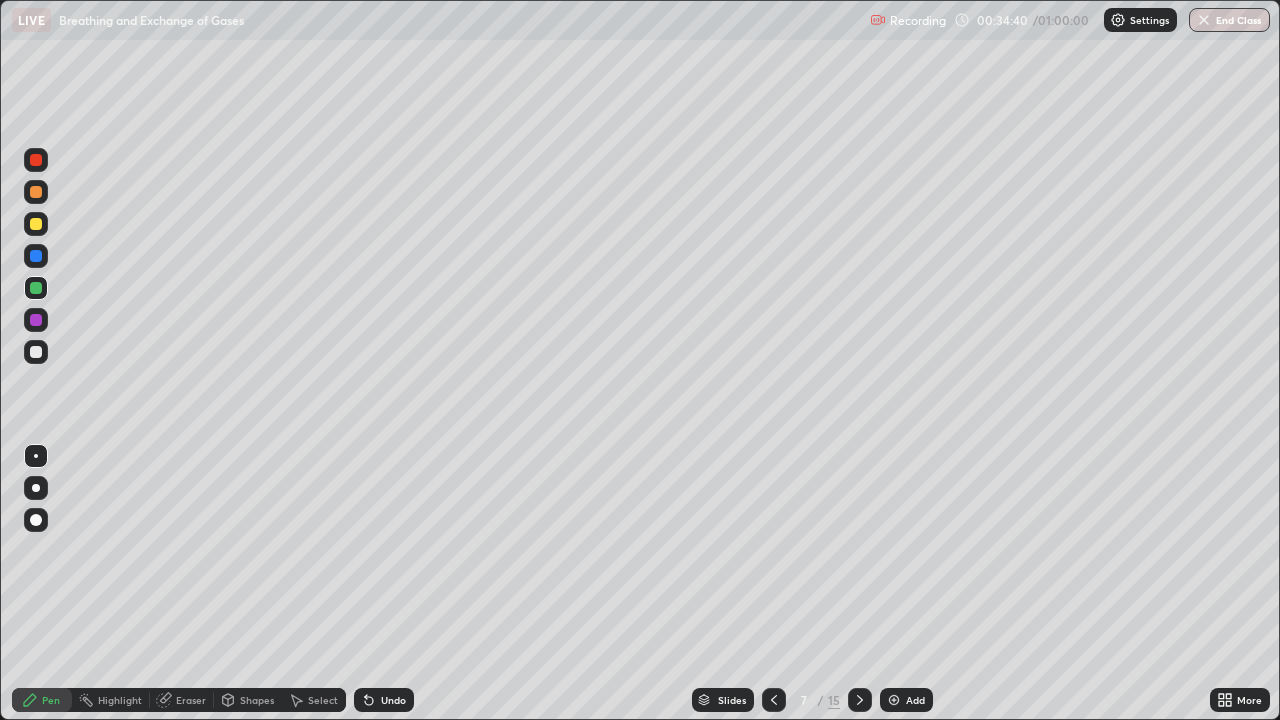 click 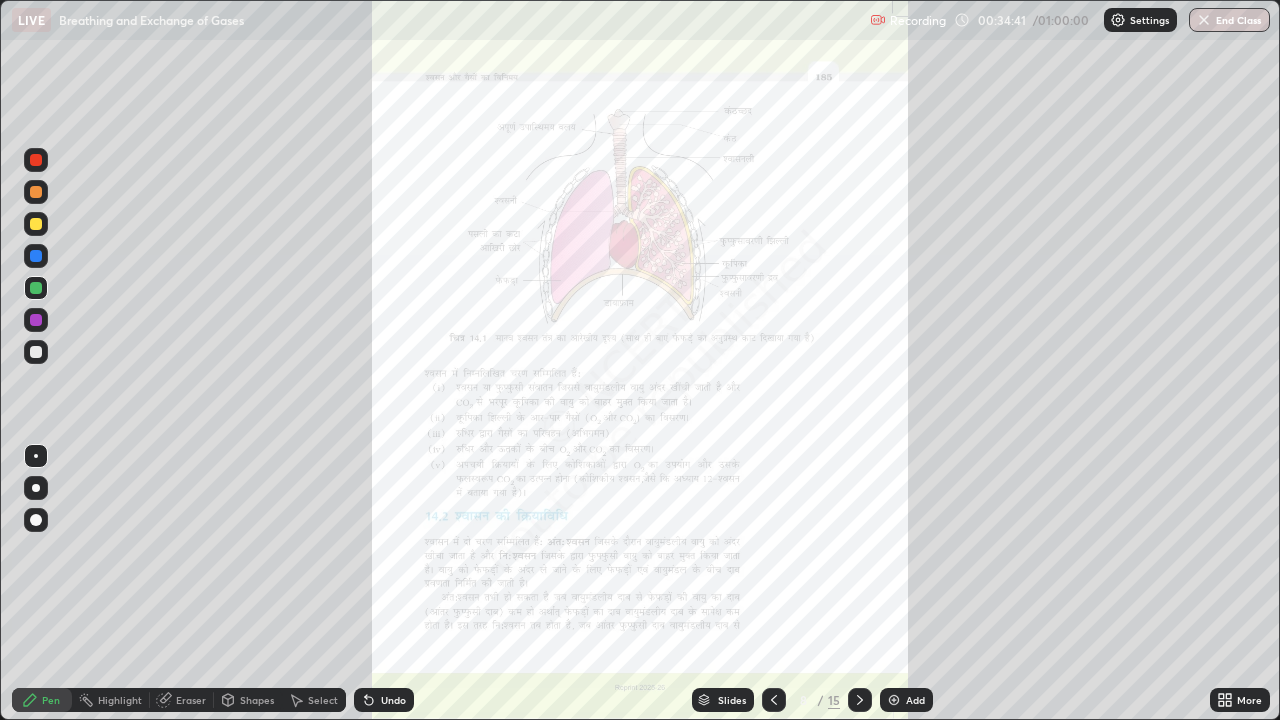 click 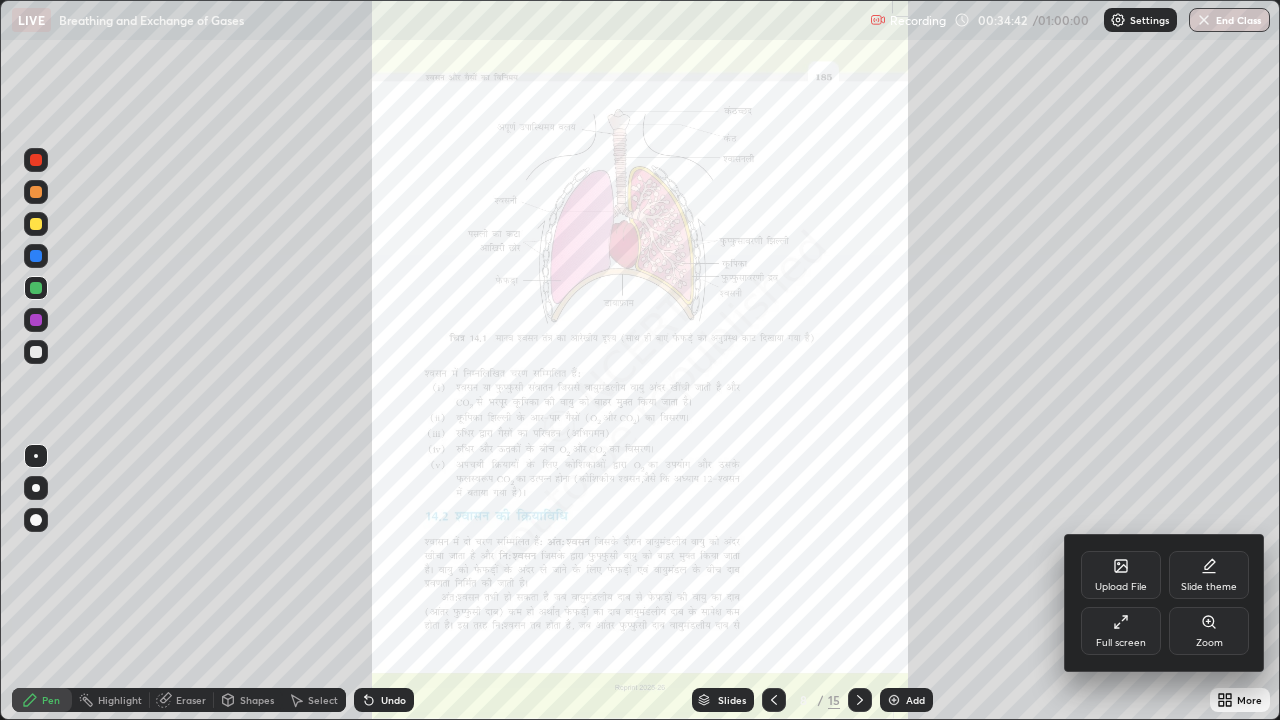 click on "Zoom" at bounding box center (1209, 643) 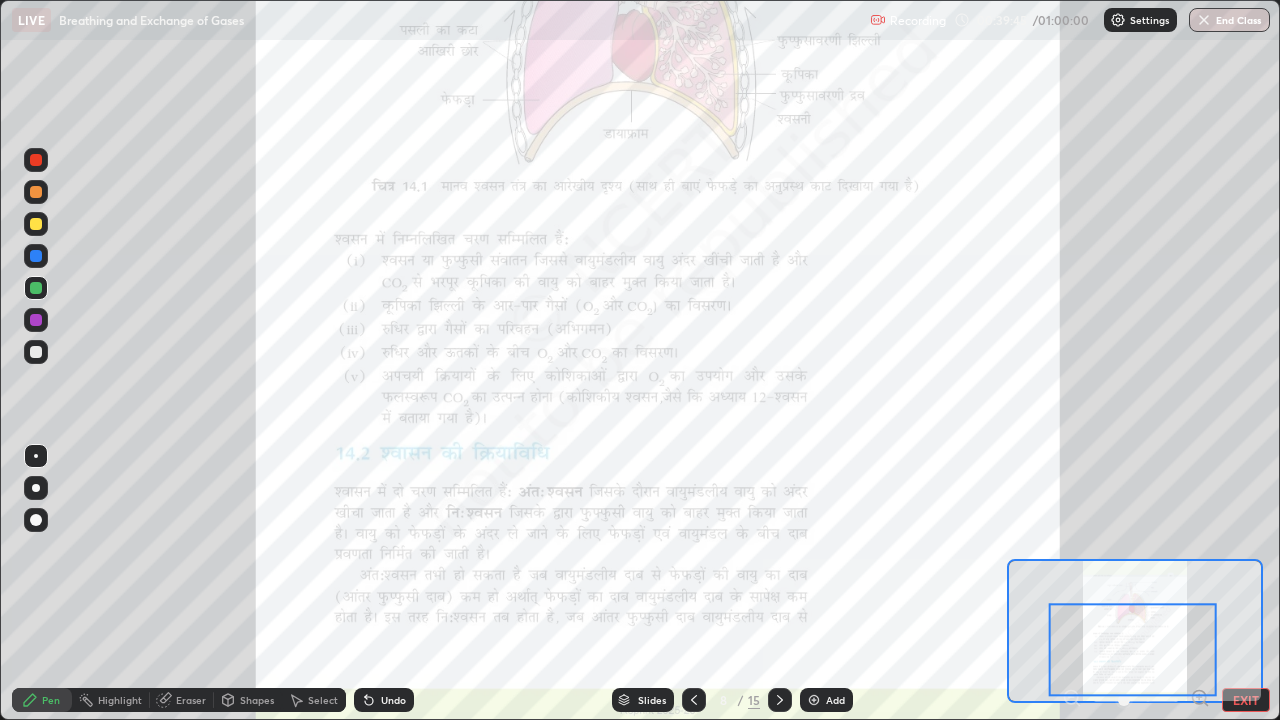 click at bounding box center [1204, 20] 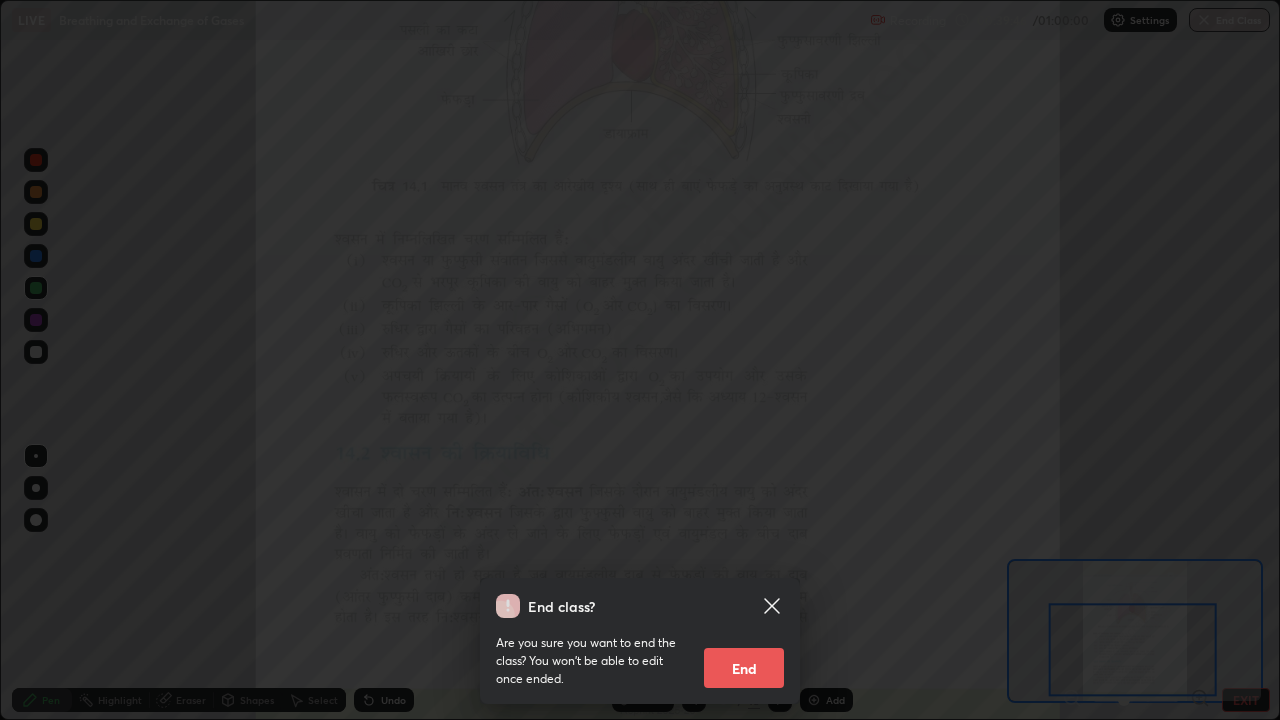 click on "End" at bounding box center [744, 668] 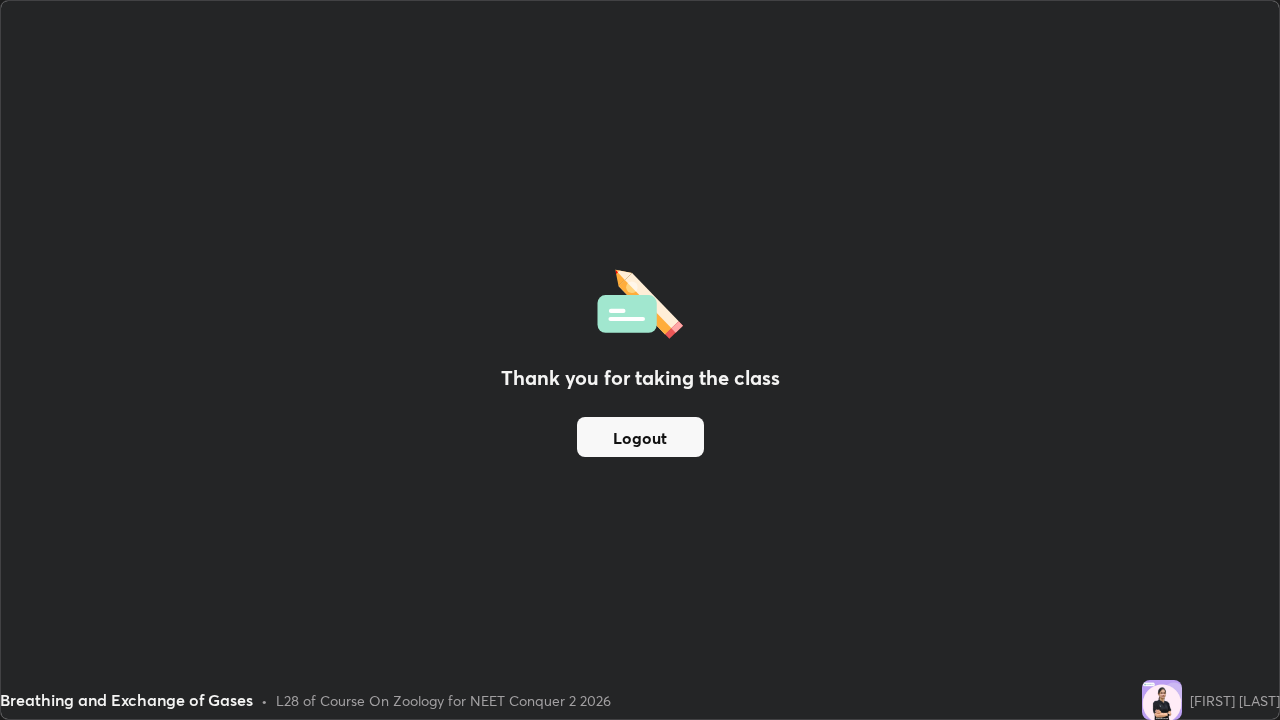 scroll, scrollTop: 99280, scrollLeft: 98720, axis: both 